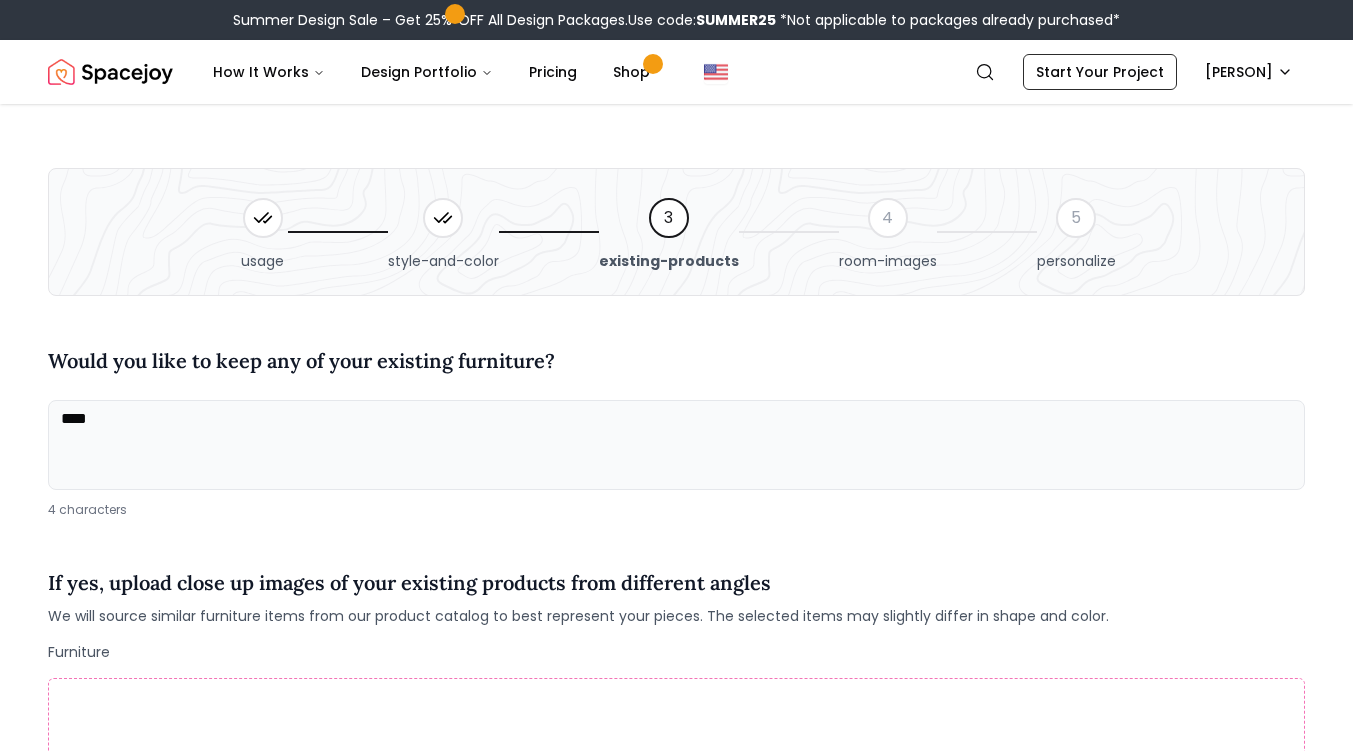 scroll, scrollTop: 0, scrollLeft: 0, axis: both 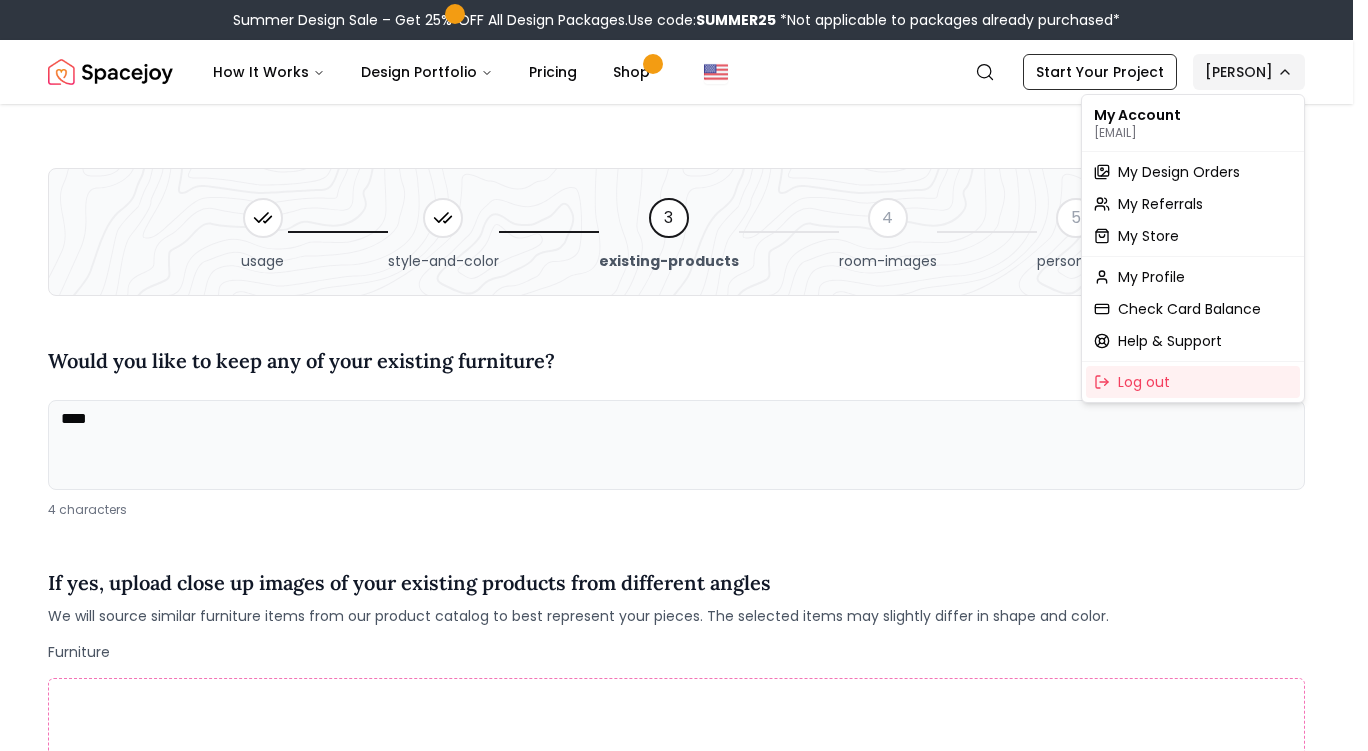 click on "**********" at bounding box center (684, 1391) 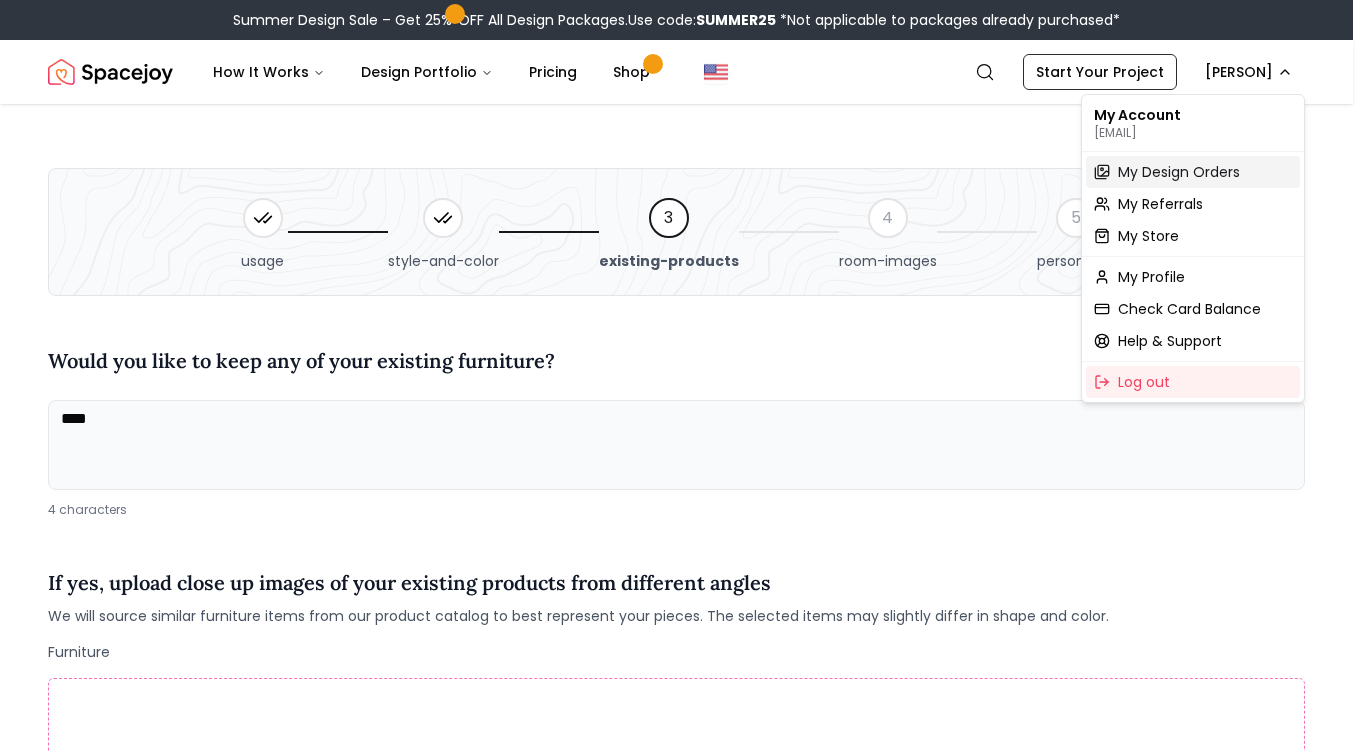 click on "My Design Orders" at bounding box center (1179, 172) 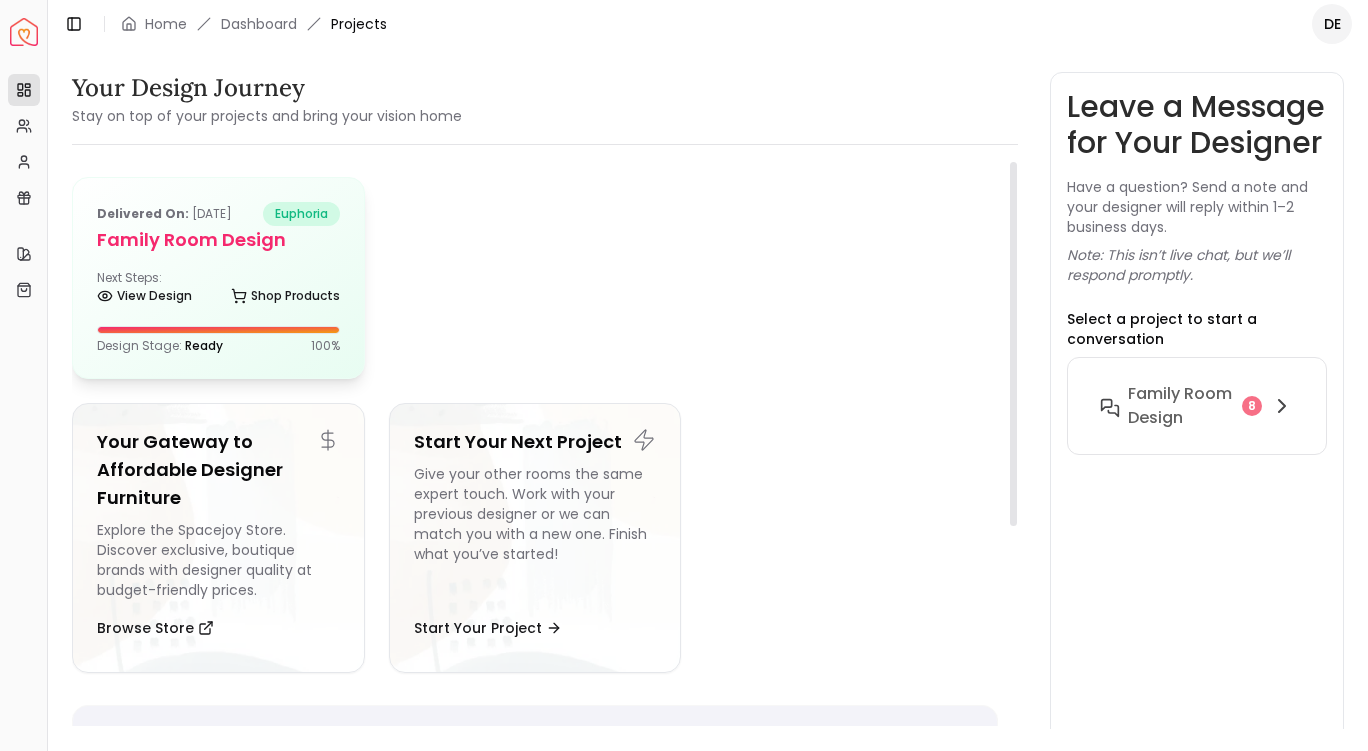 click on "Family Room design" at bounding box center [218, 240] 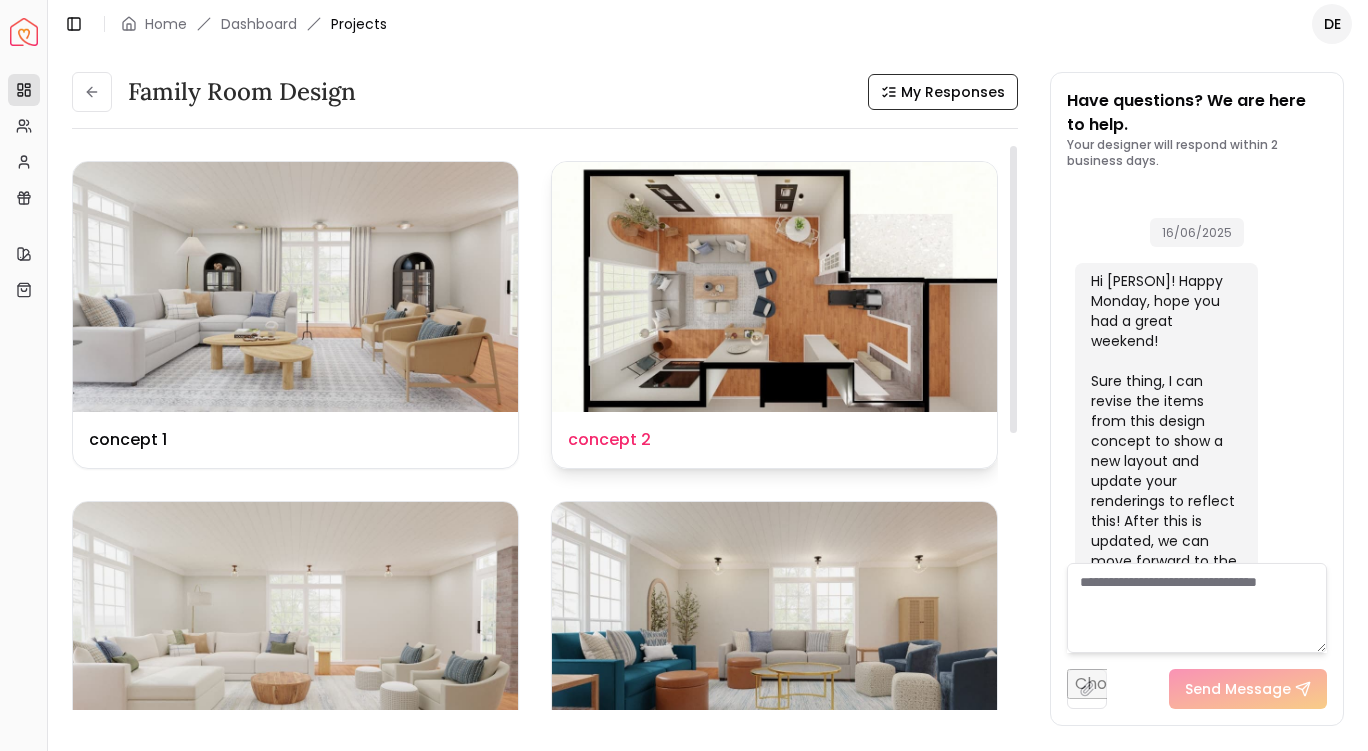 scroll, scrollTop: 10242, scrollLeft: 0, axis: vertical 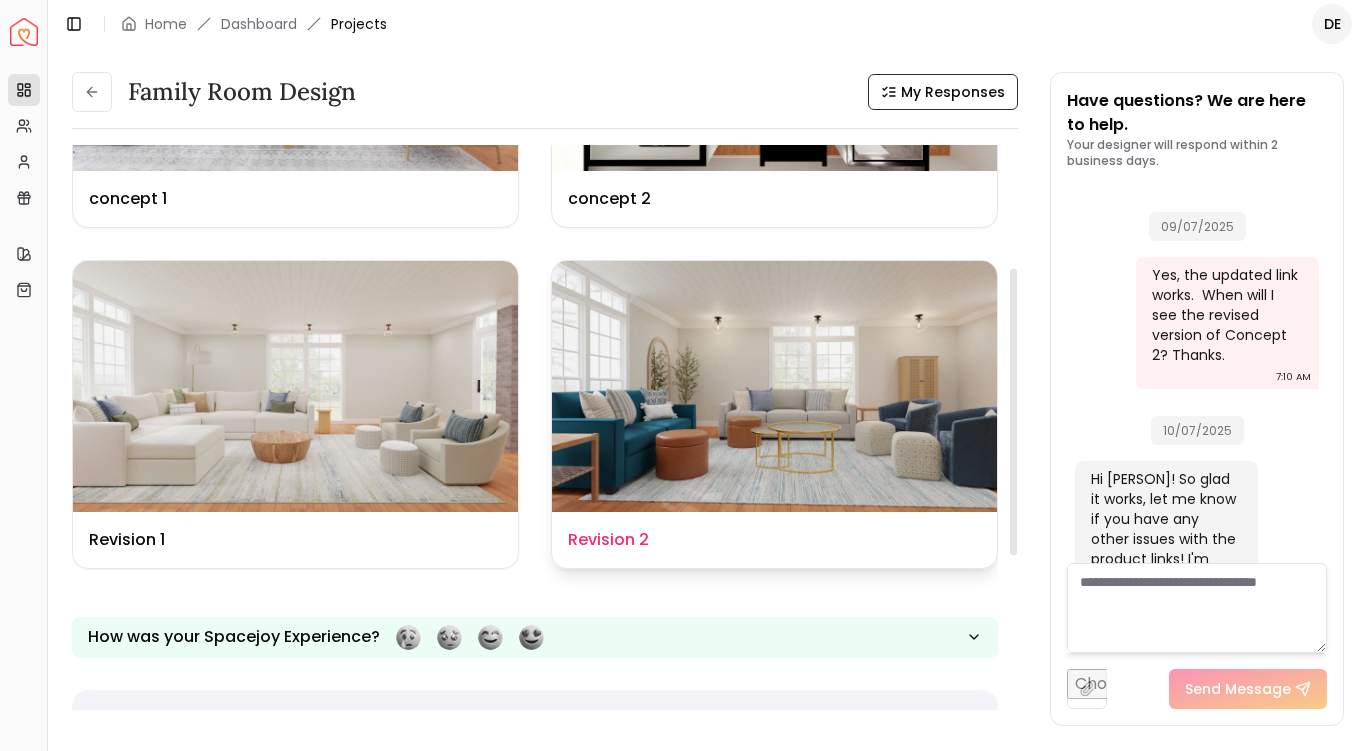 click at bounding box center [774, 386] 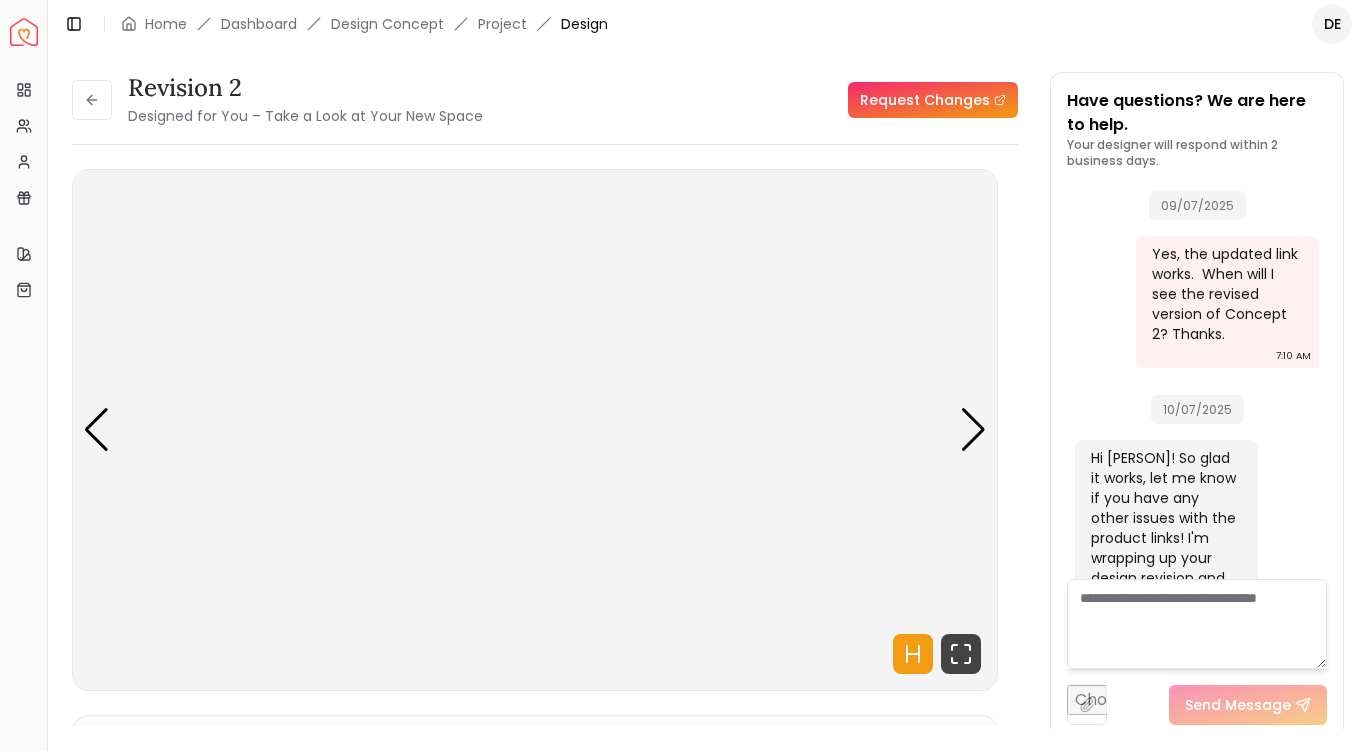 scroll, scrollTop: 10226, scrollLeft: 0, axis: vertical 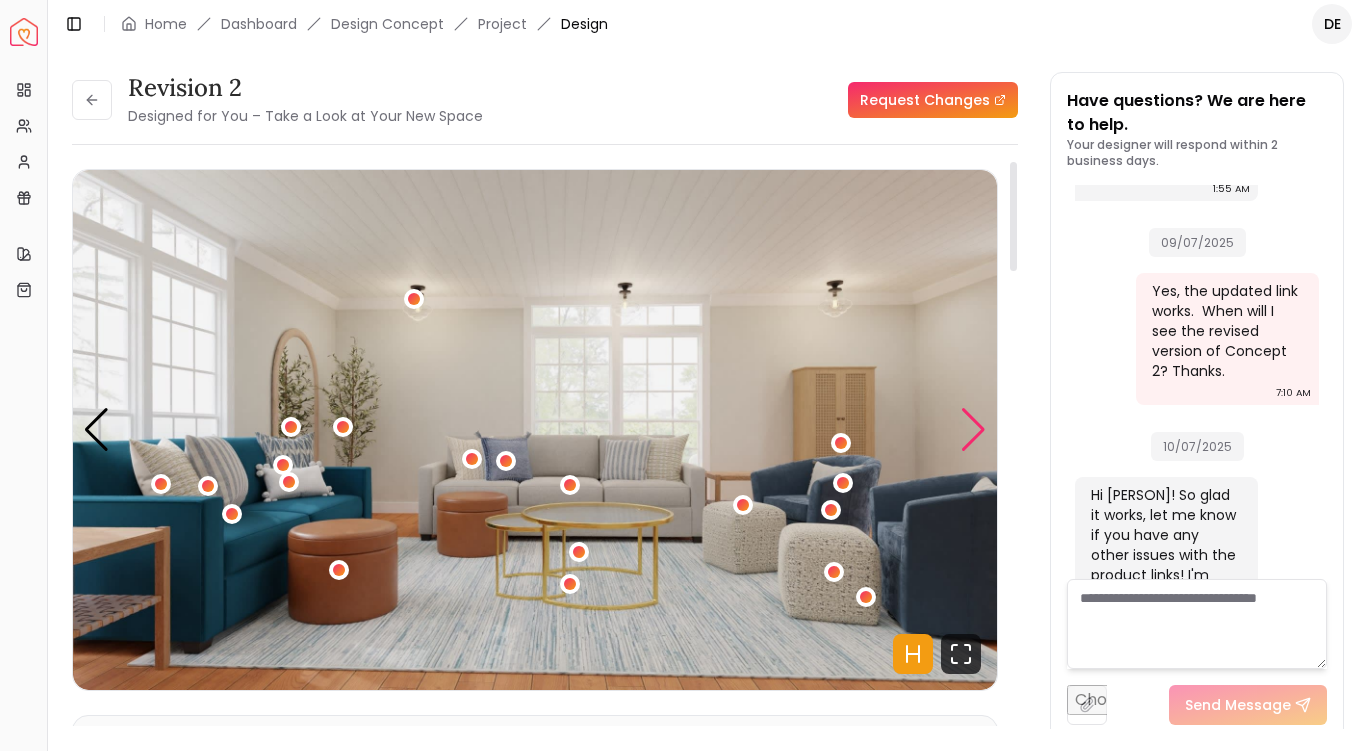 click at bounding box center (973, 430) 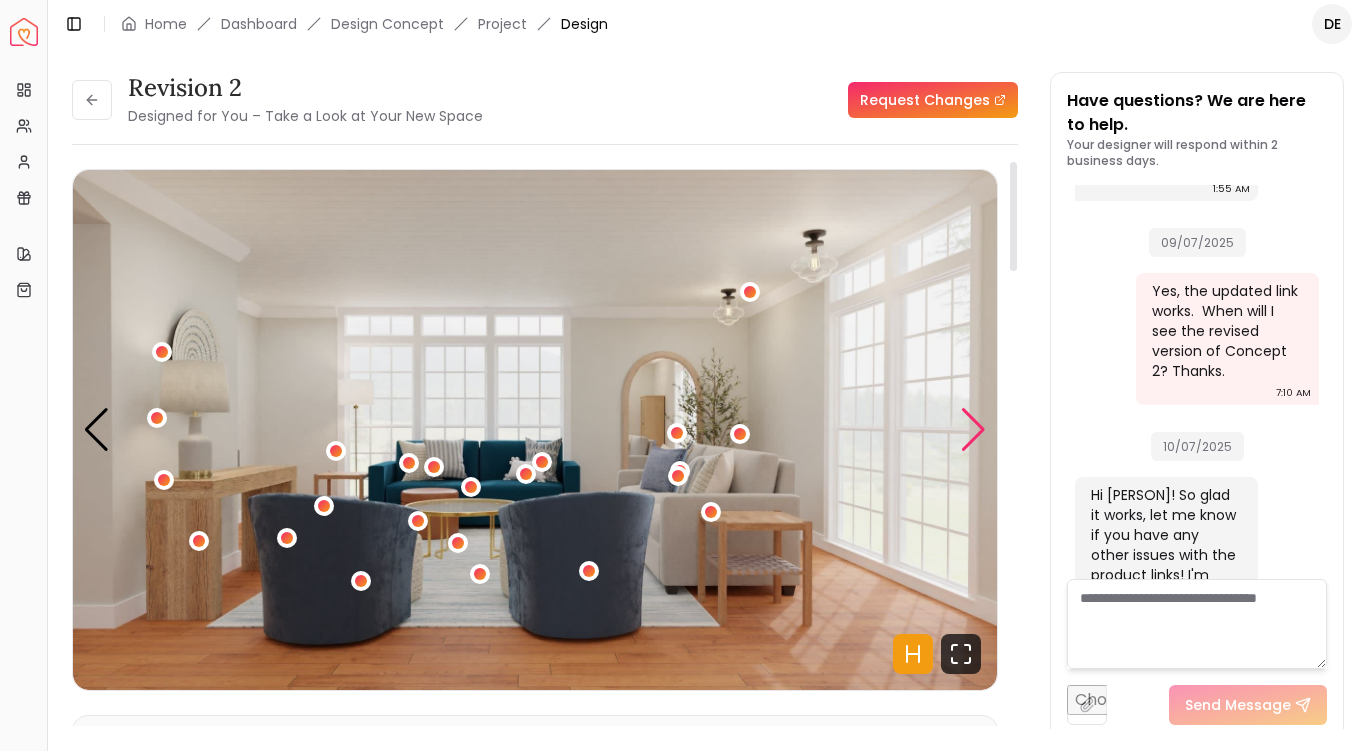 click at bounding box center [973, 430] 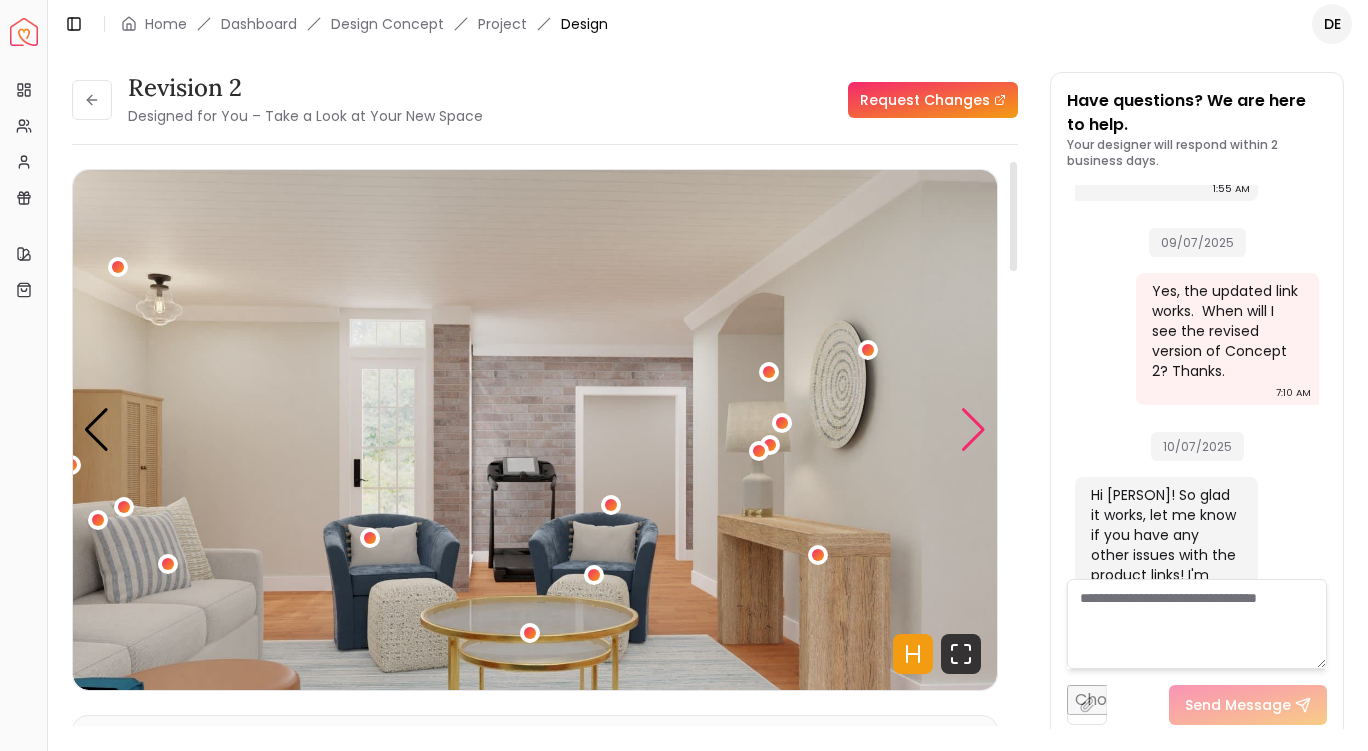 click at bounding box center [973, 430] 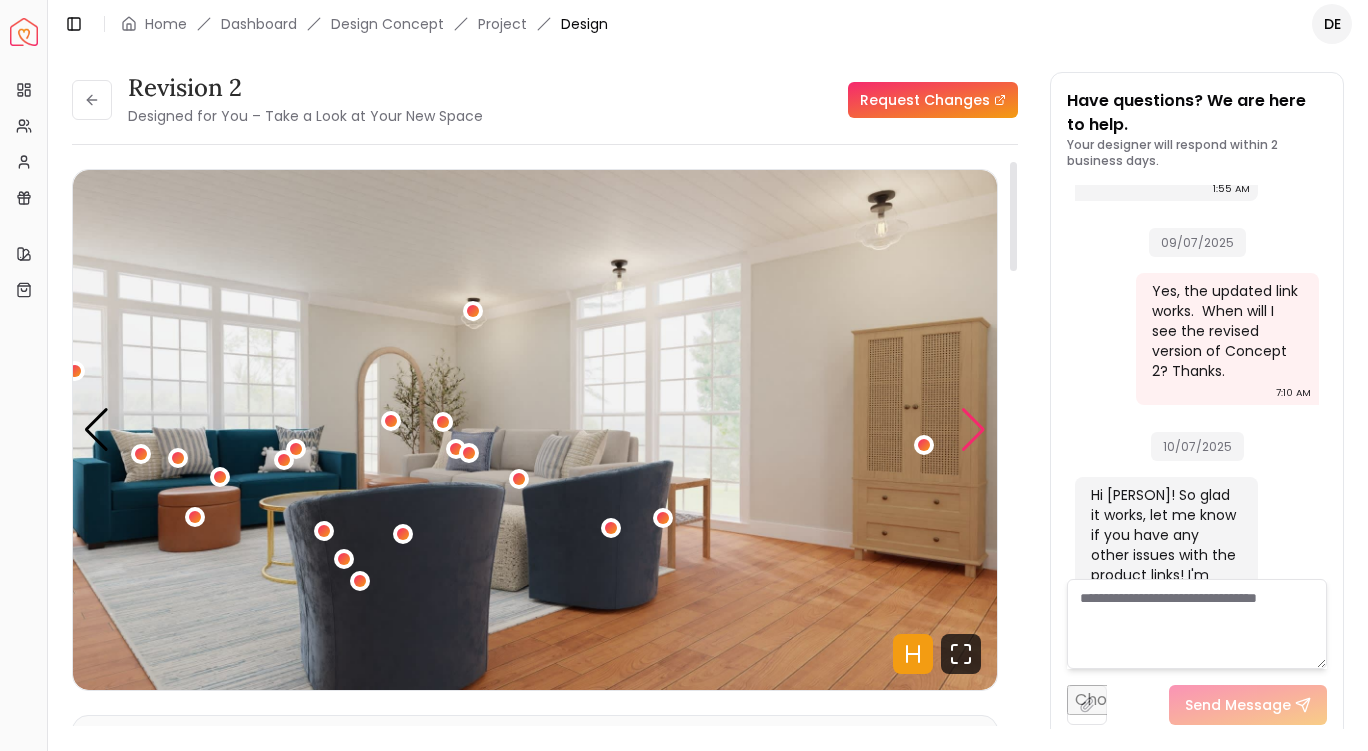 click at bounding box center (973, 430) 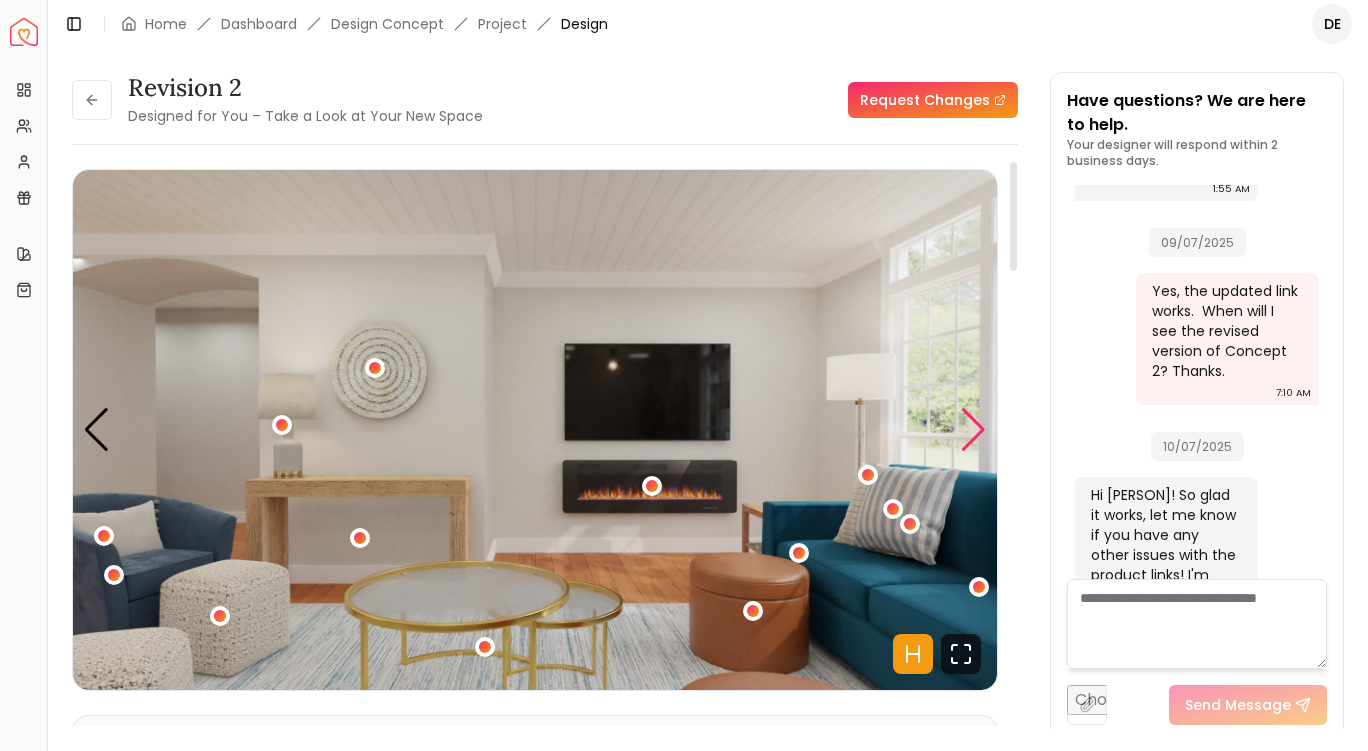 click at bounding box center (973, 430) 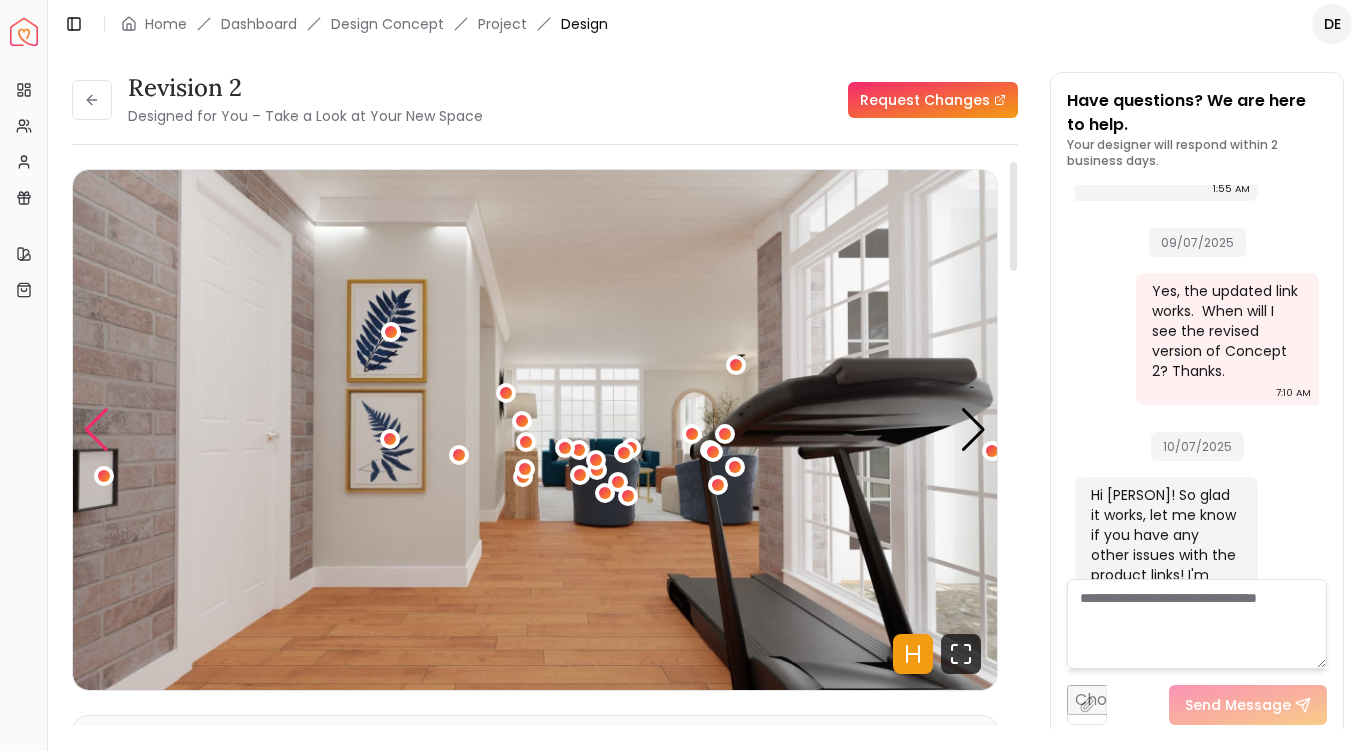 click at bounding box center [96, 430] 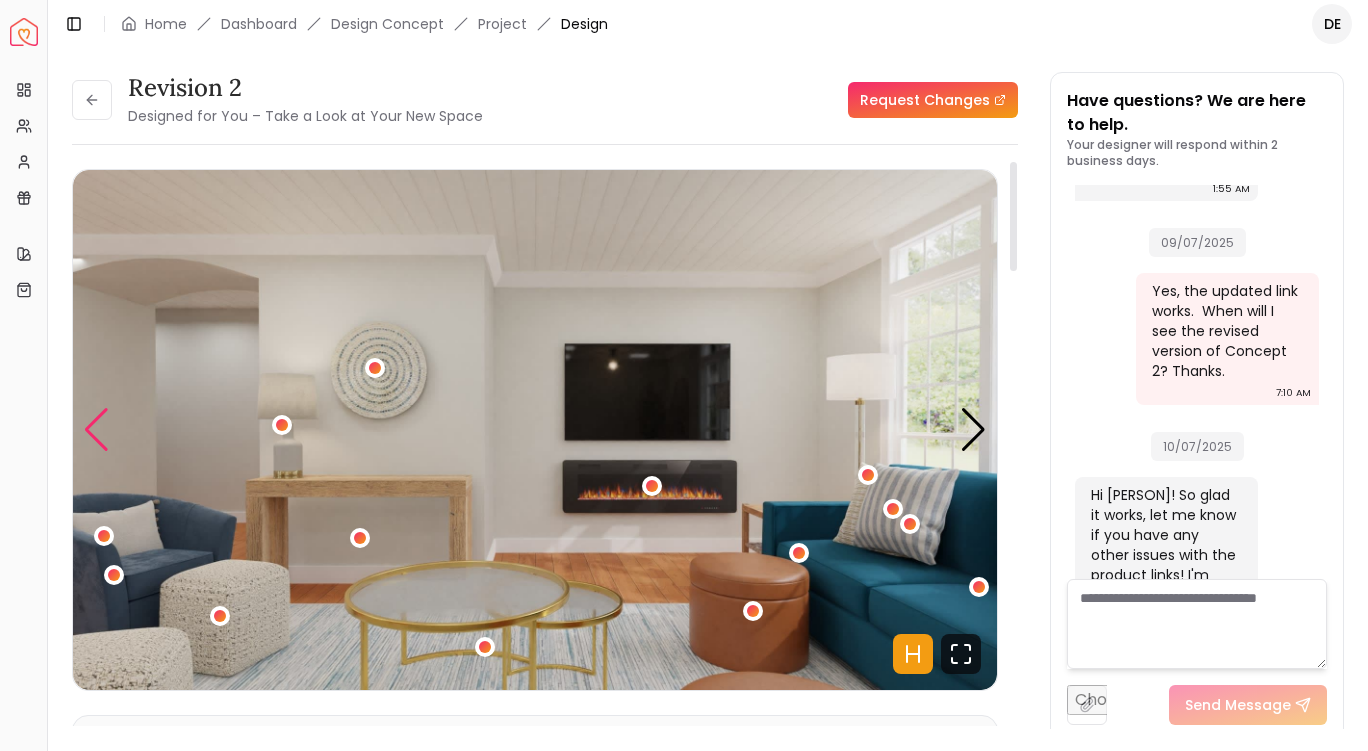 click at bounding box center (96, 430) 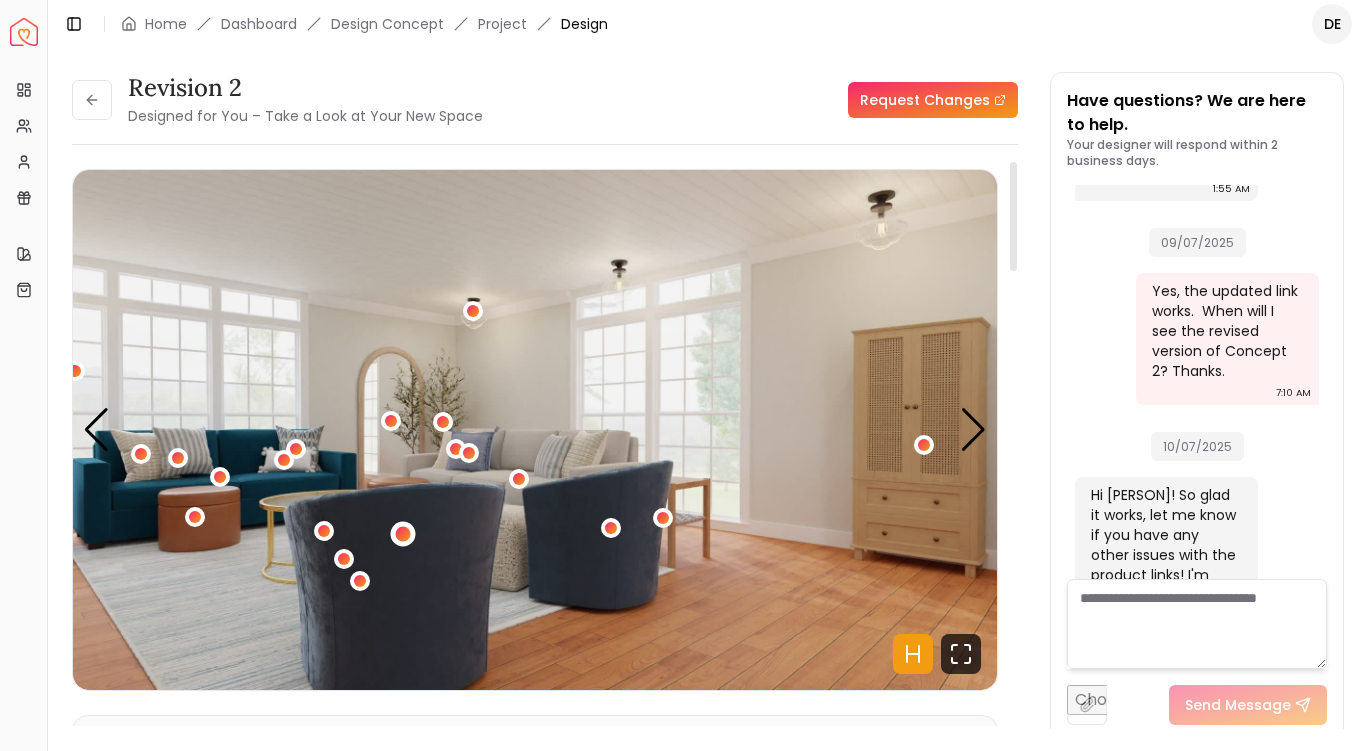 click at bounding box center [402, 533] 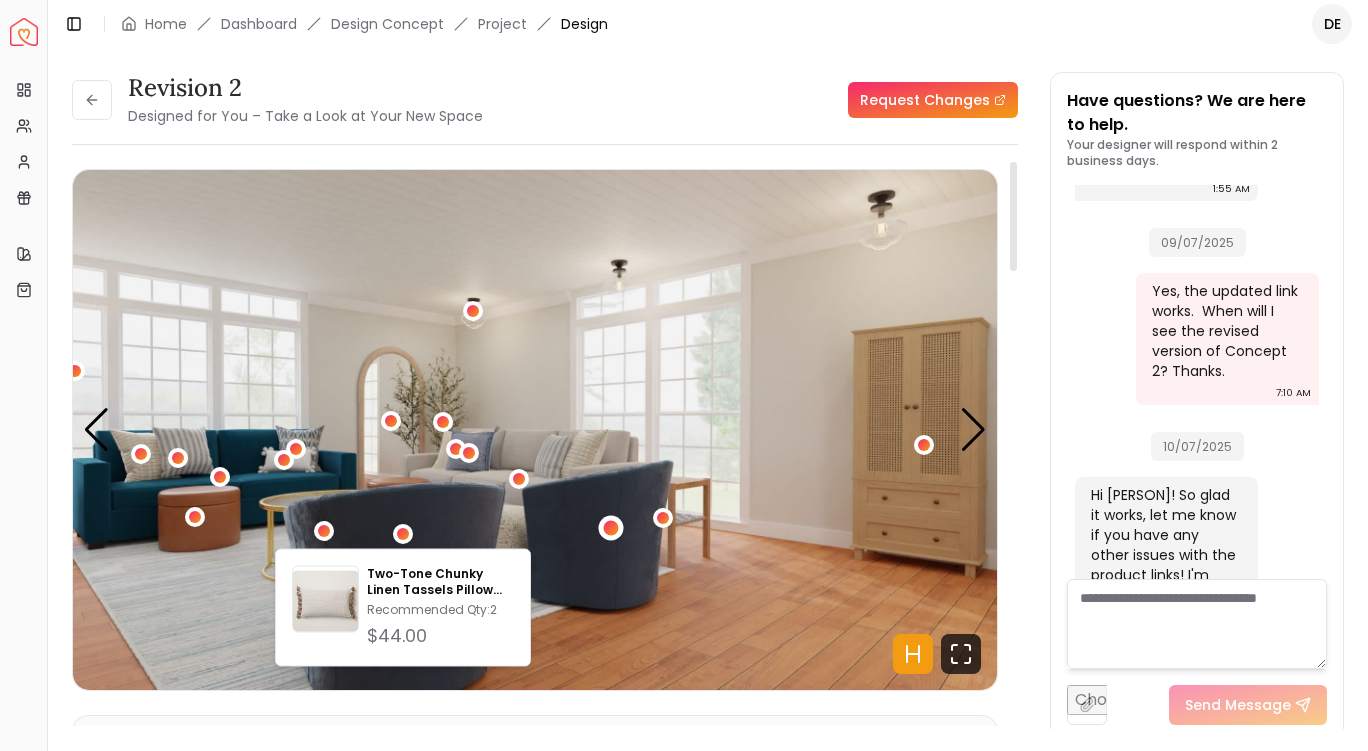 click at bounding box center (610, 528) 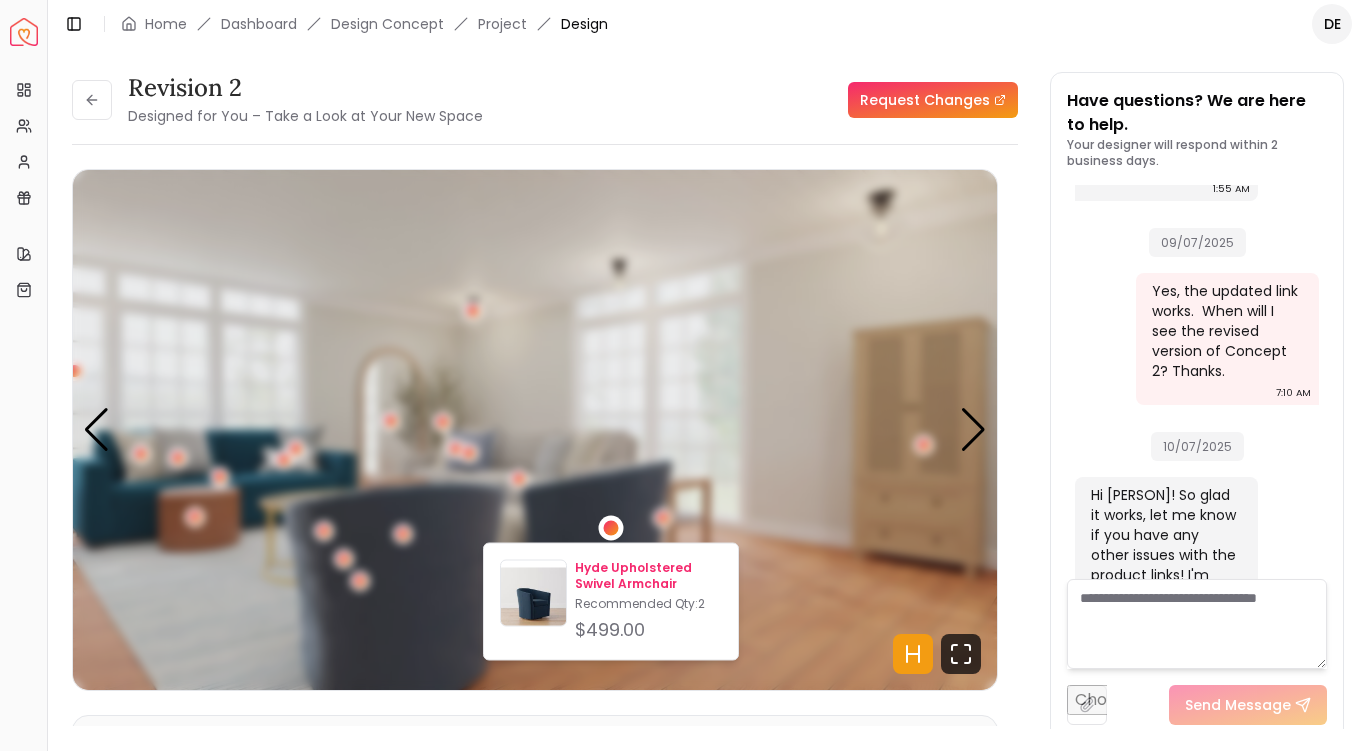 click on "Hyde Upholstered Swivel Armchair" at bounding box center (648, 576) 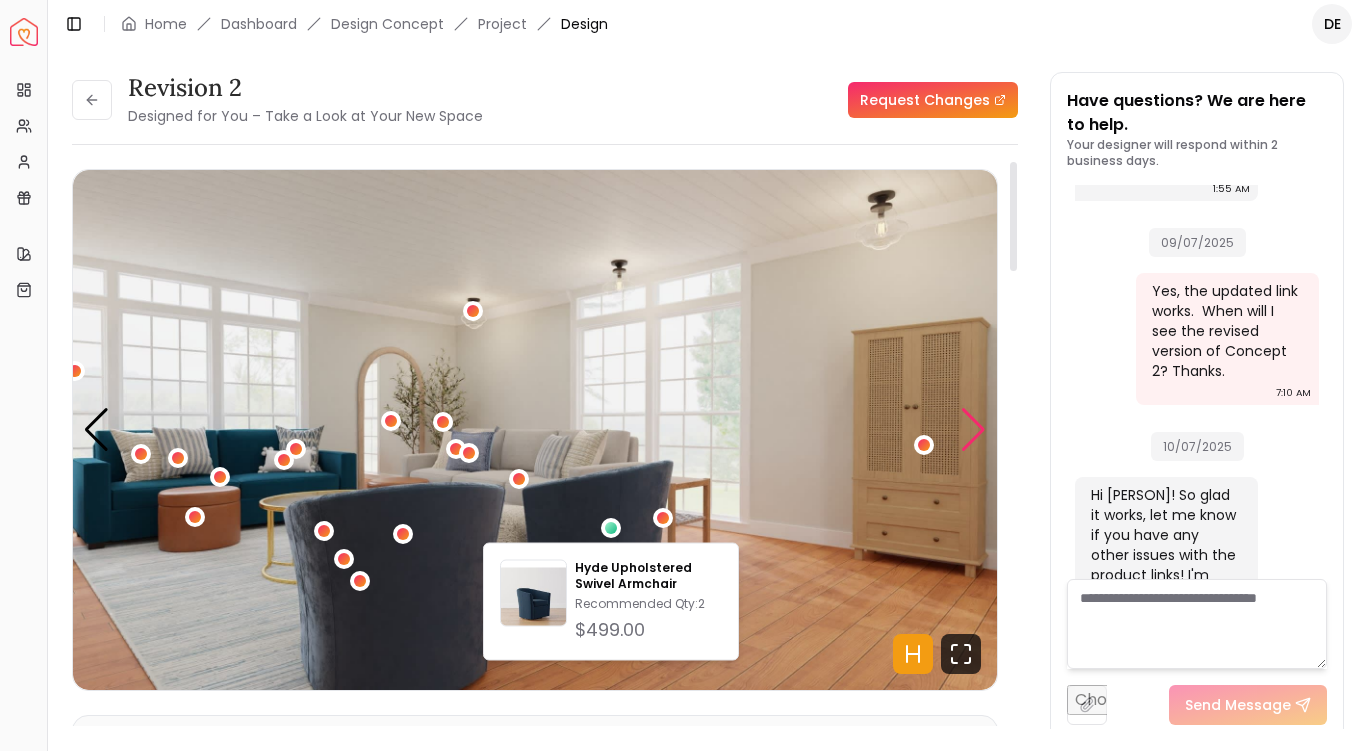 click at bounding box center (973, 430) 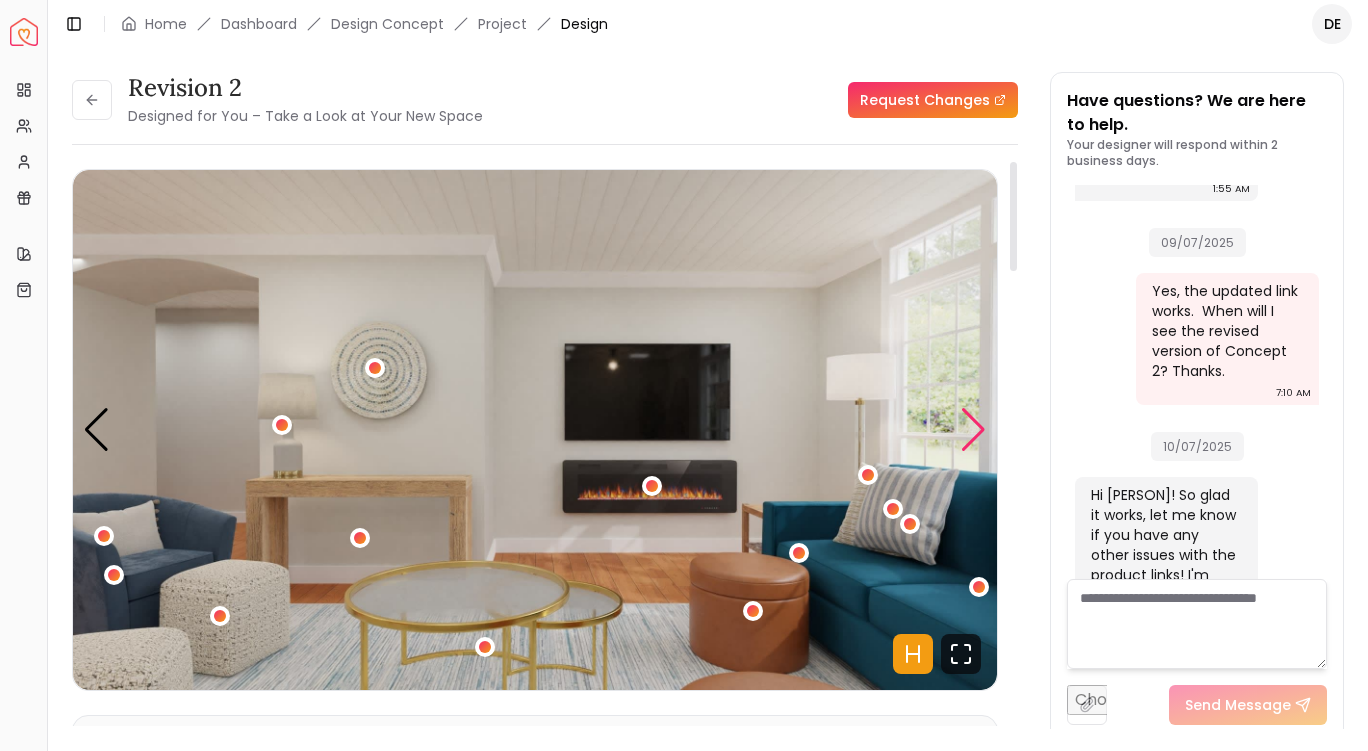 click at bounding box center [973, 430] 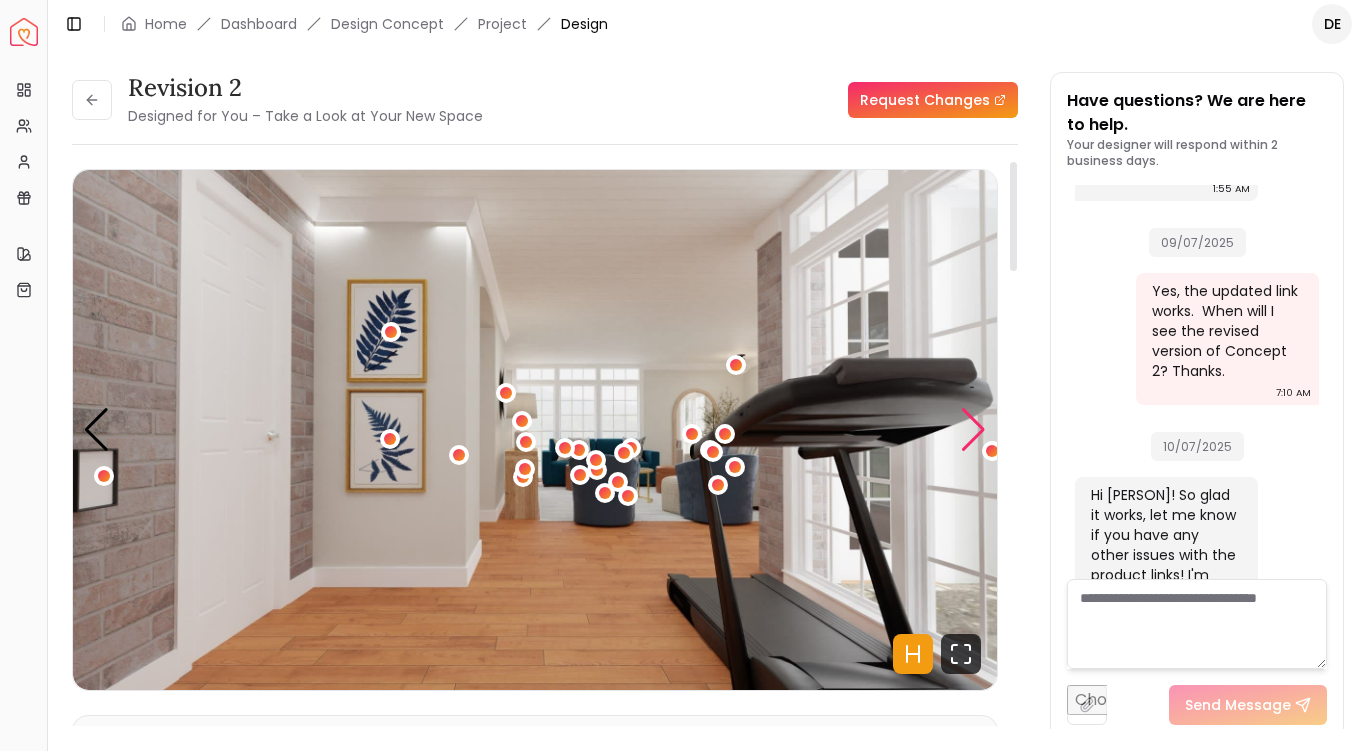 click at bounding box center [973, 430] 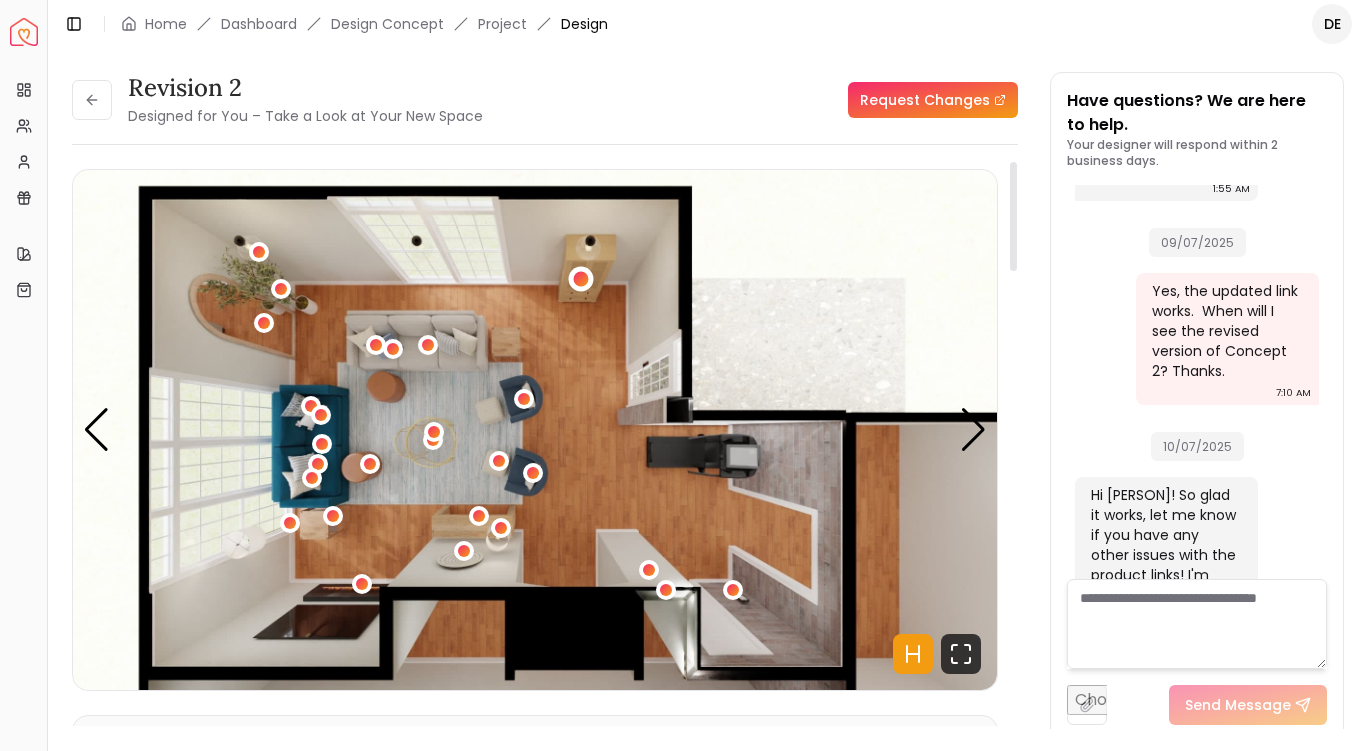 click at bounding box center [580, 279] 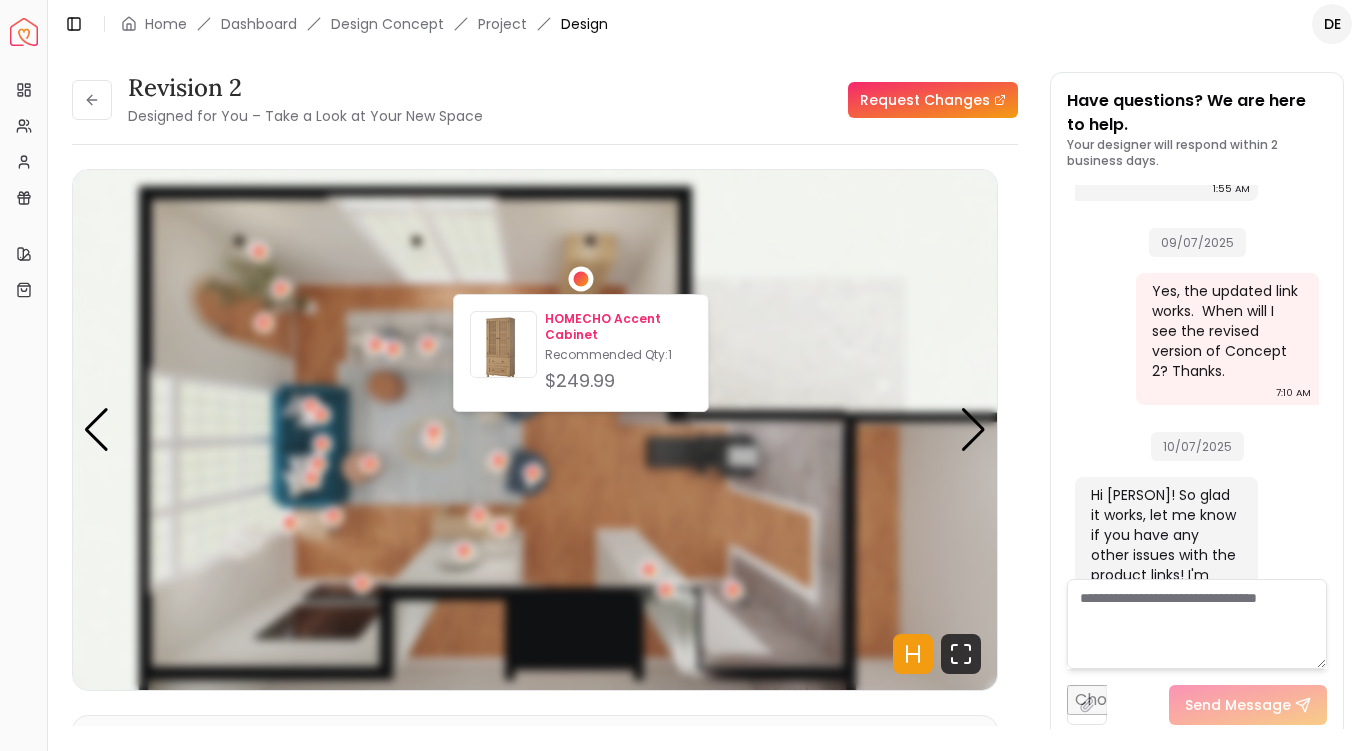 click on "HOMECHO Accent Cabinet" at bounding box center [618, 327] 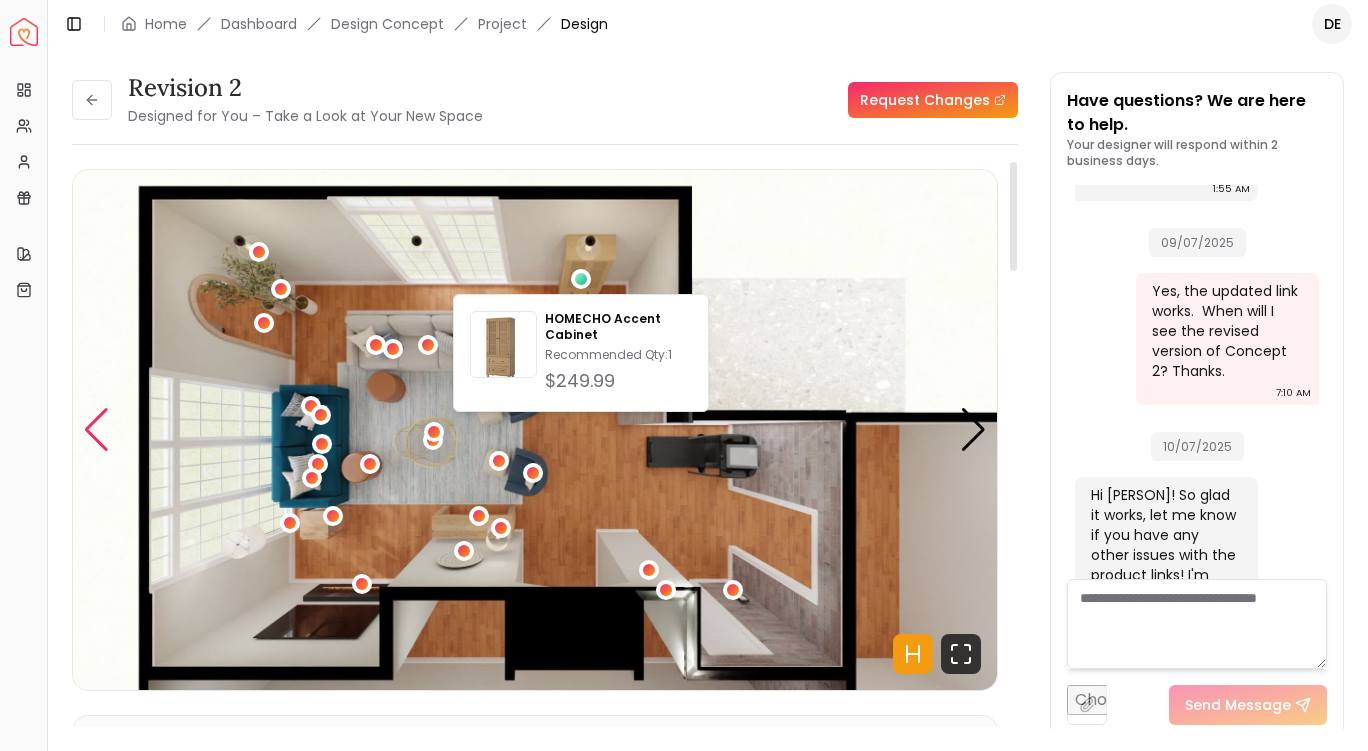 click at bounding box center (96, 430) 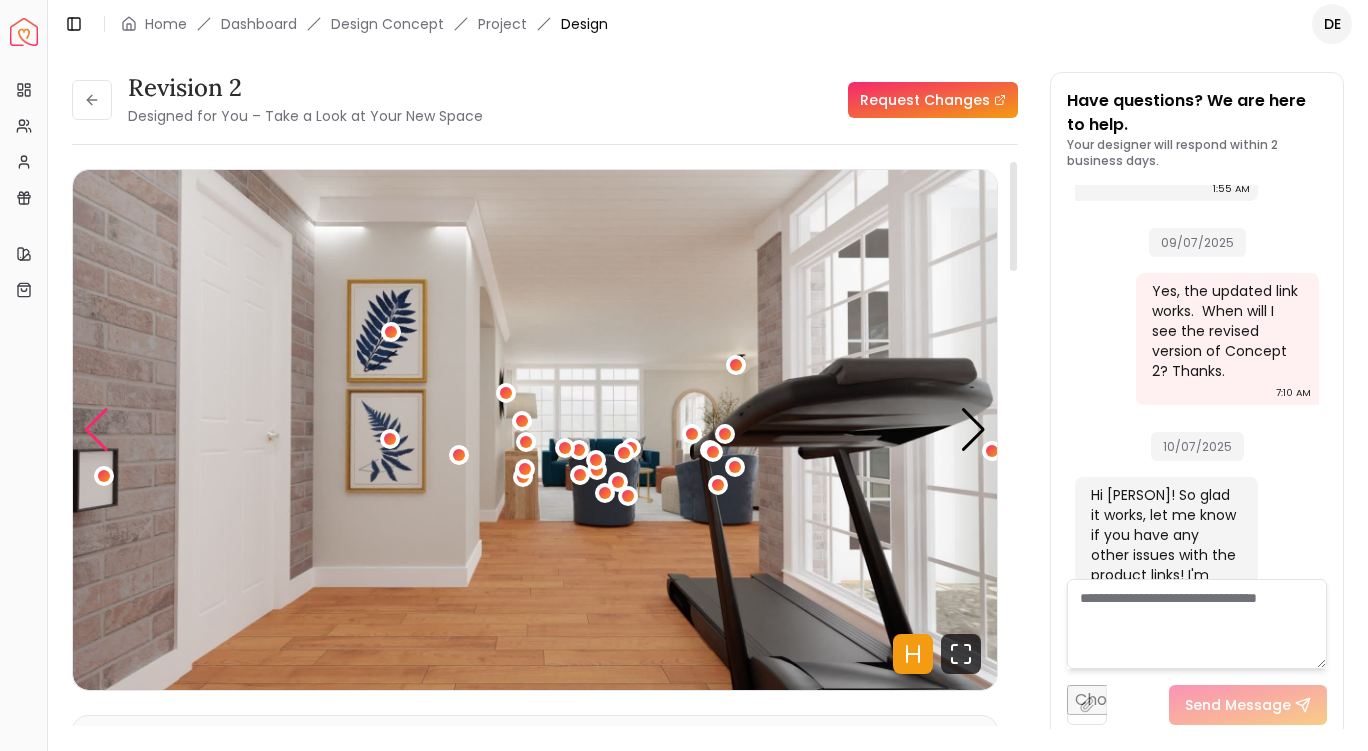 click at bounding box center (96, 430) 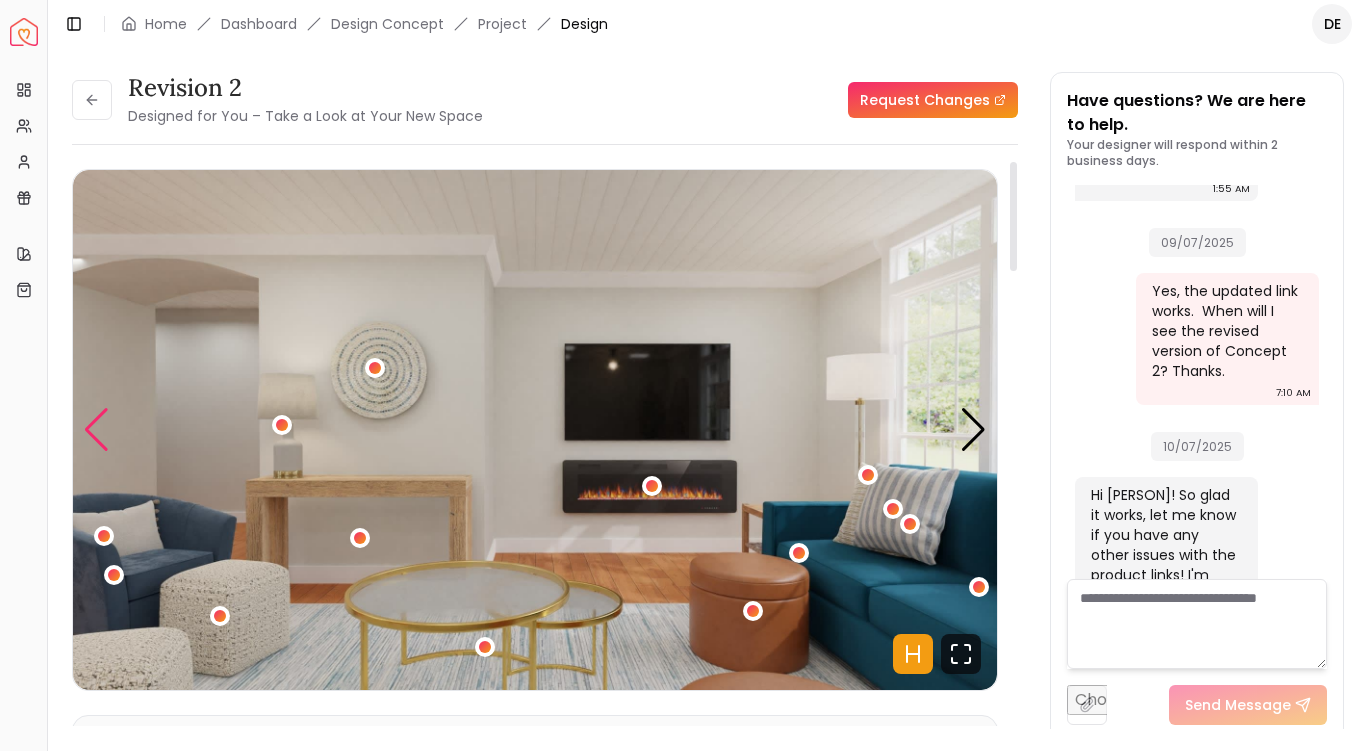 click at bounding box center [96, 430] 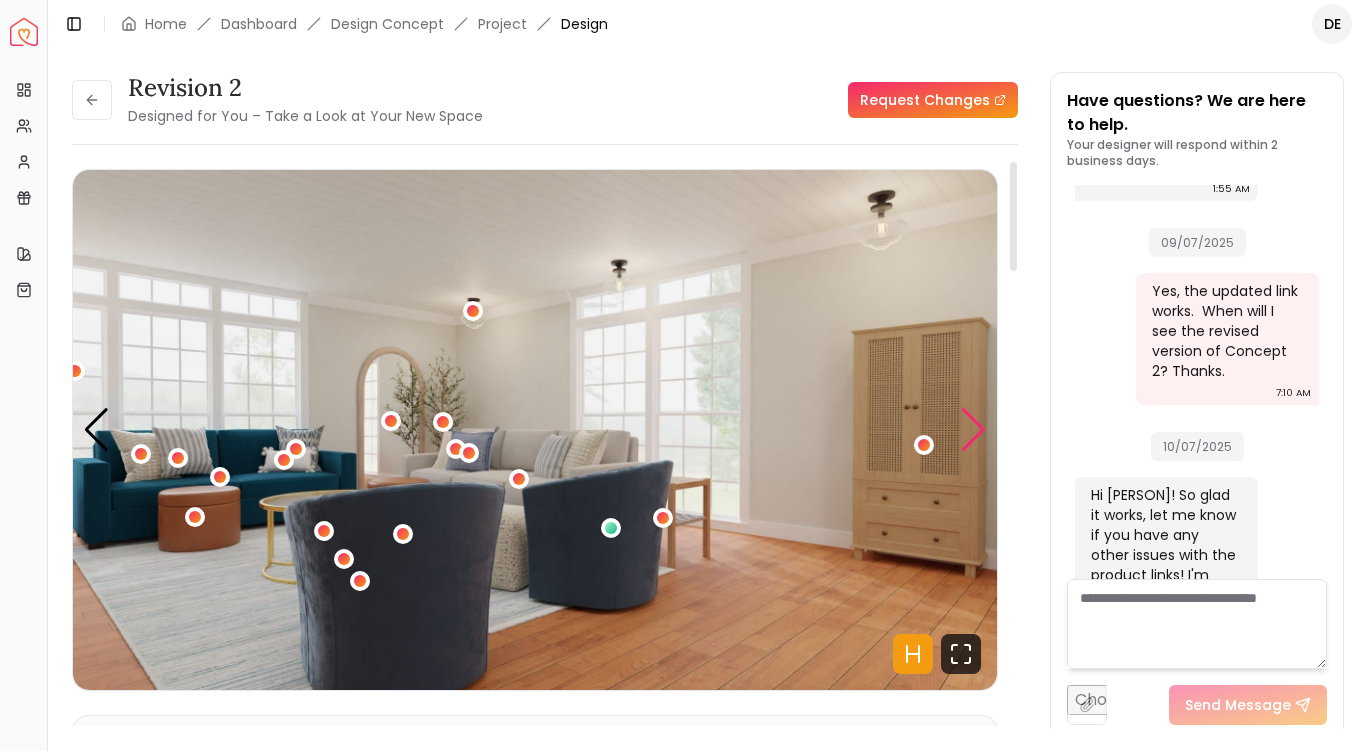 click at bounding box center [973, 430] 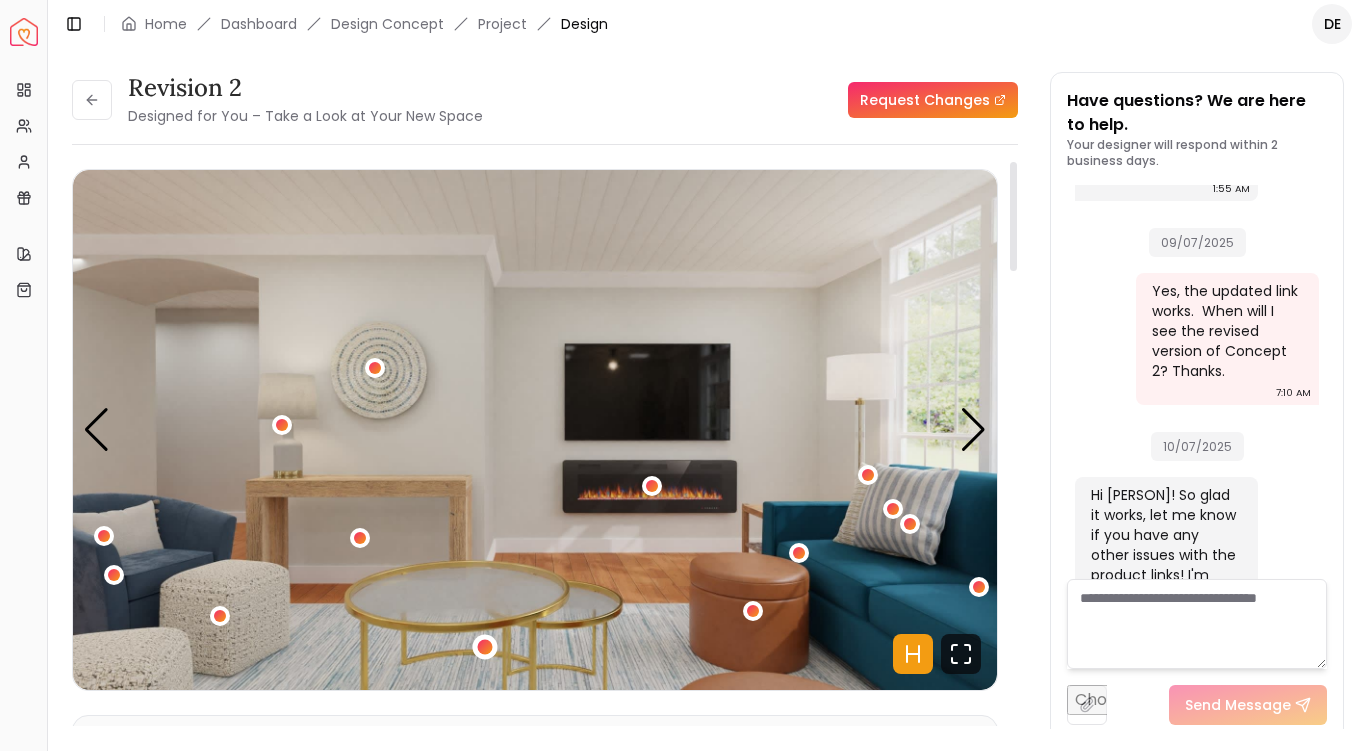 click at bounding box center (484, 646) 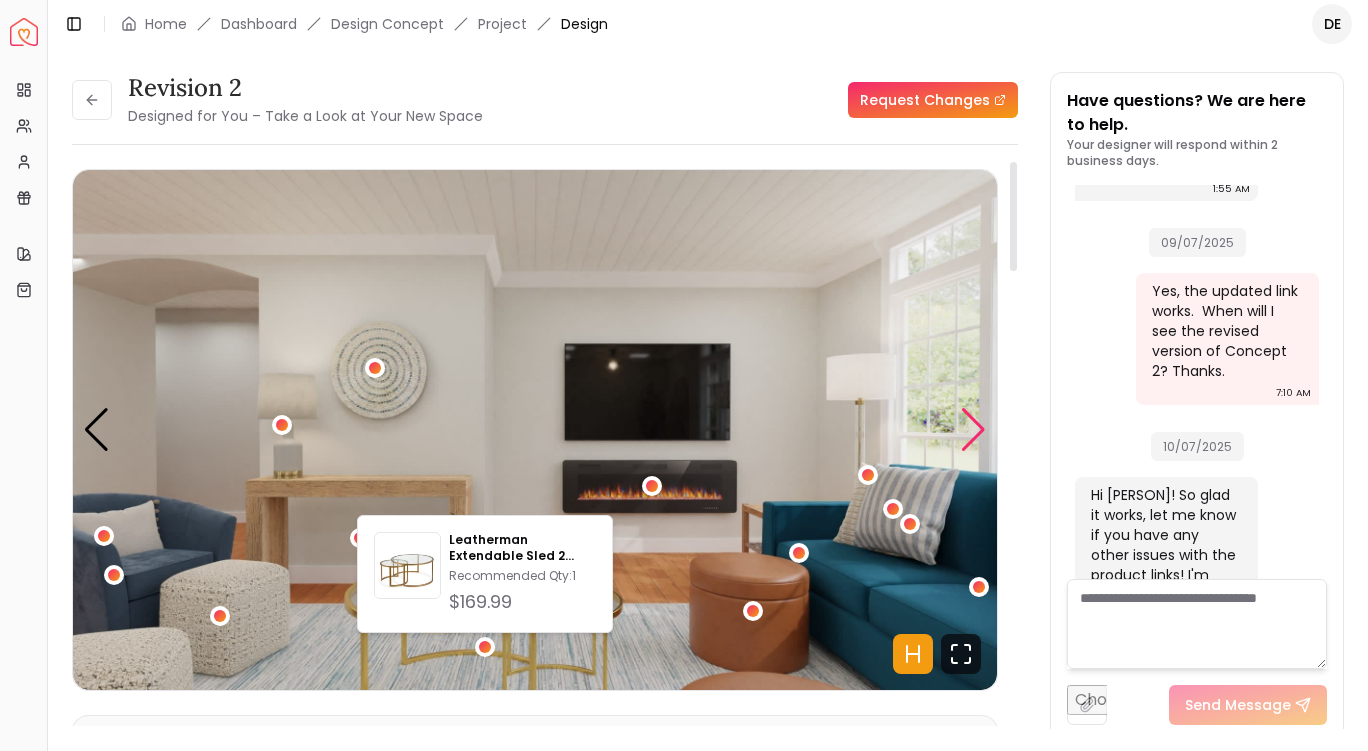 click at bounding box center [973, 430] 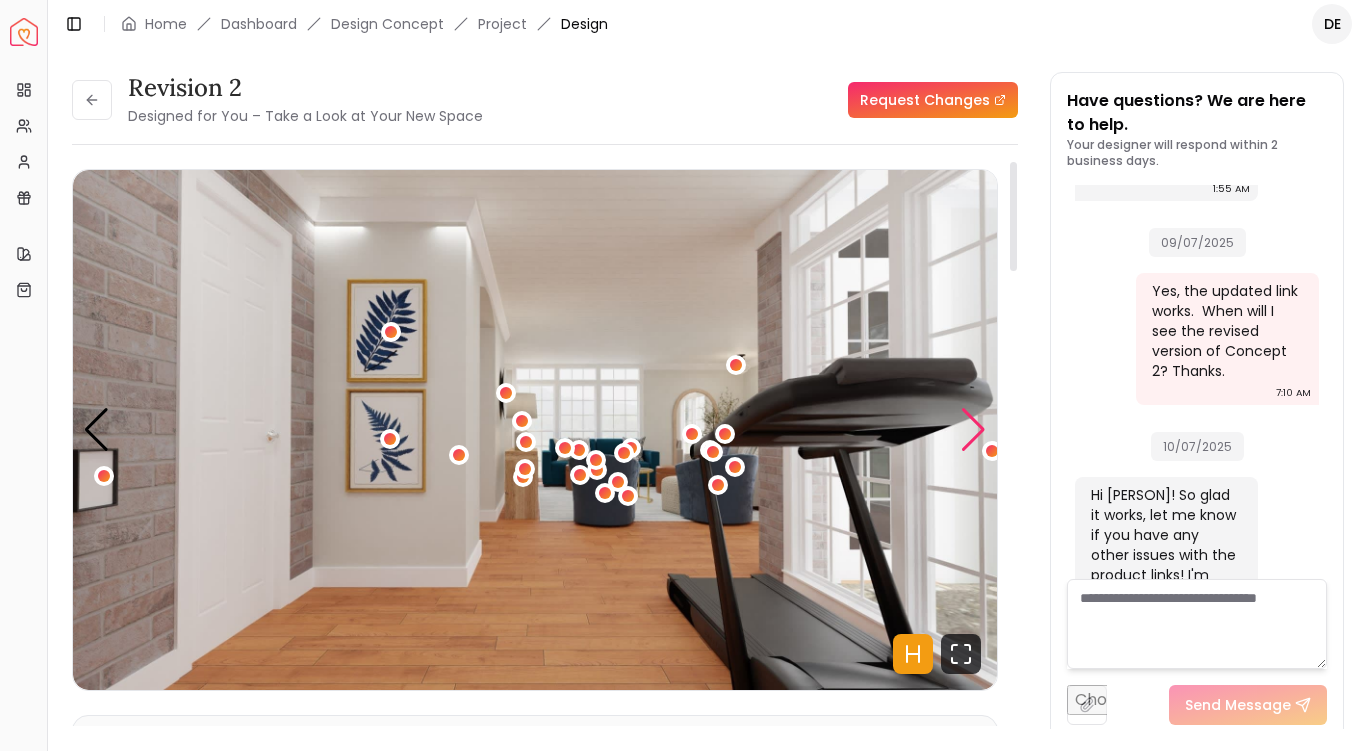 click at bounding box center (973, 430) 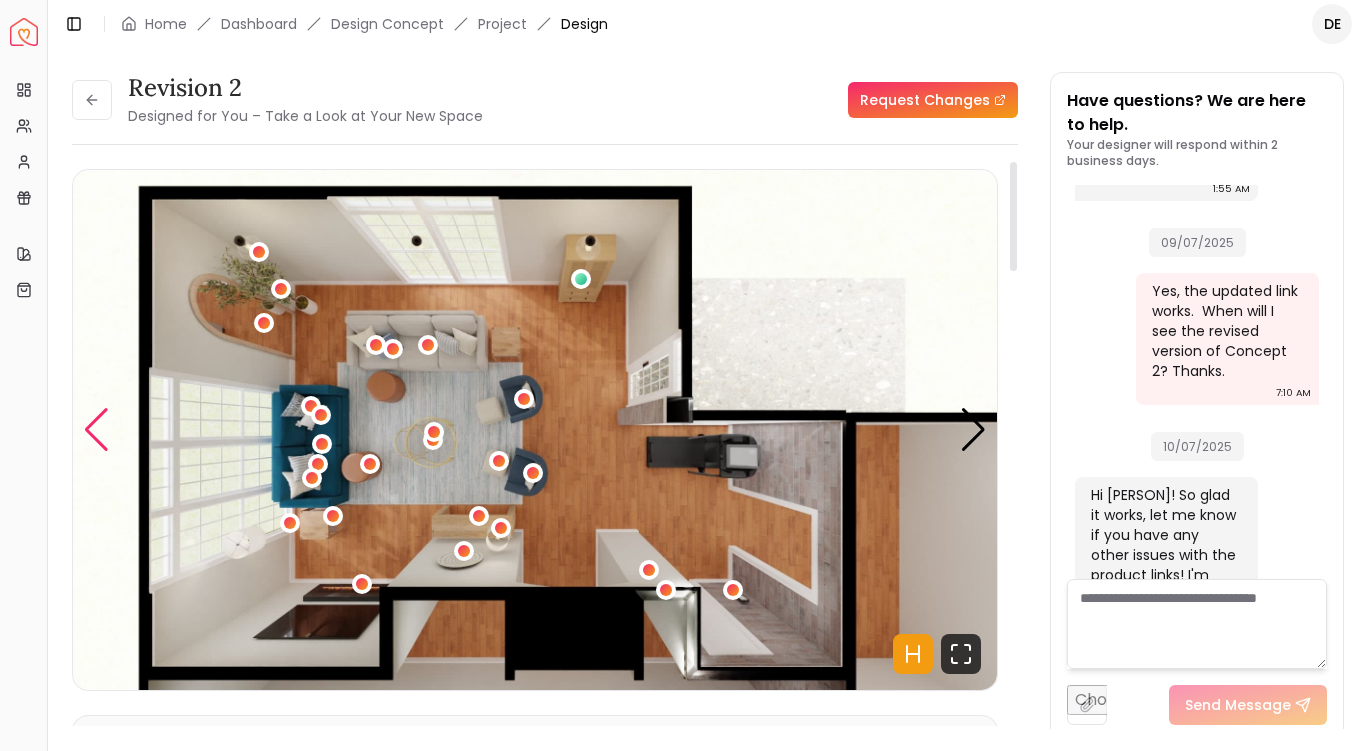 click at bounding box center (96, 430) 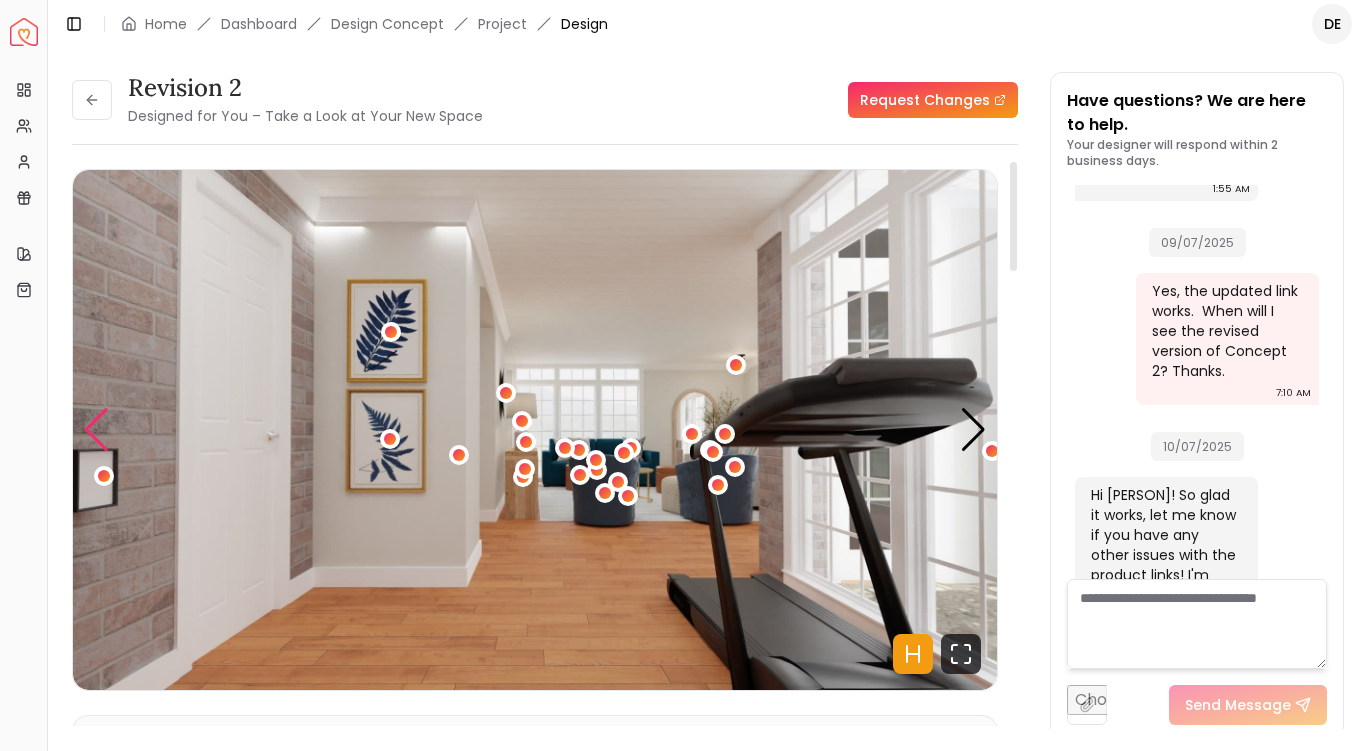 click at bounding box center (96, 430) 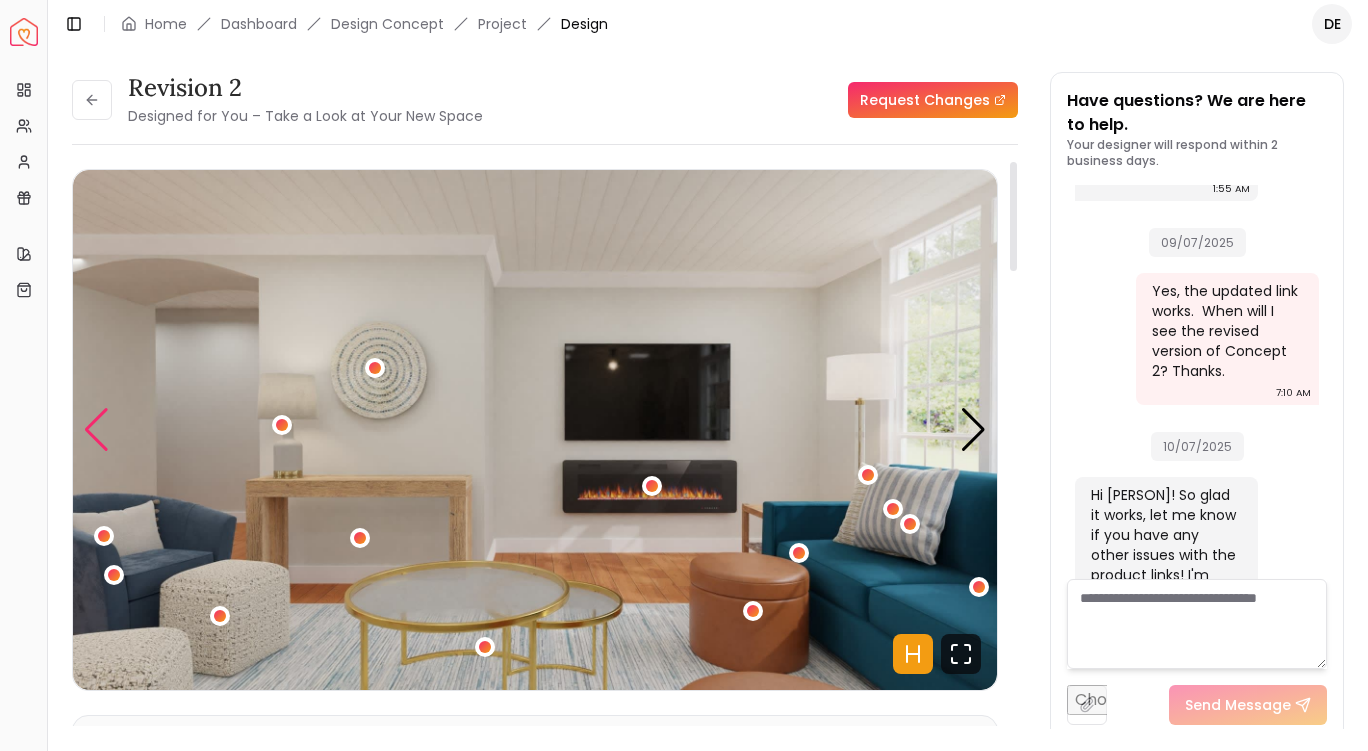 click at bounding box center [96, 430] 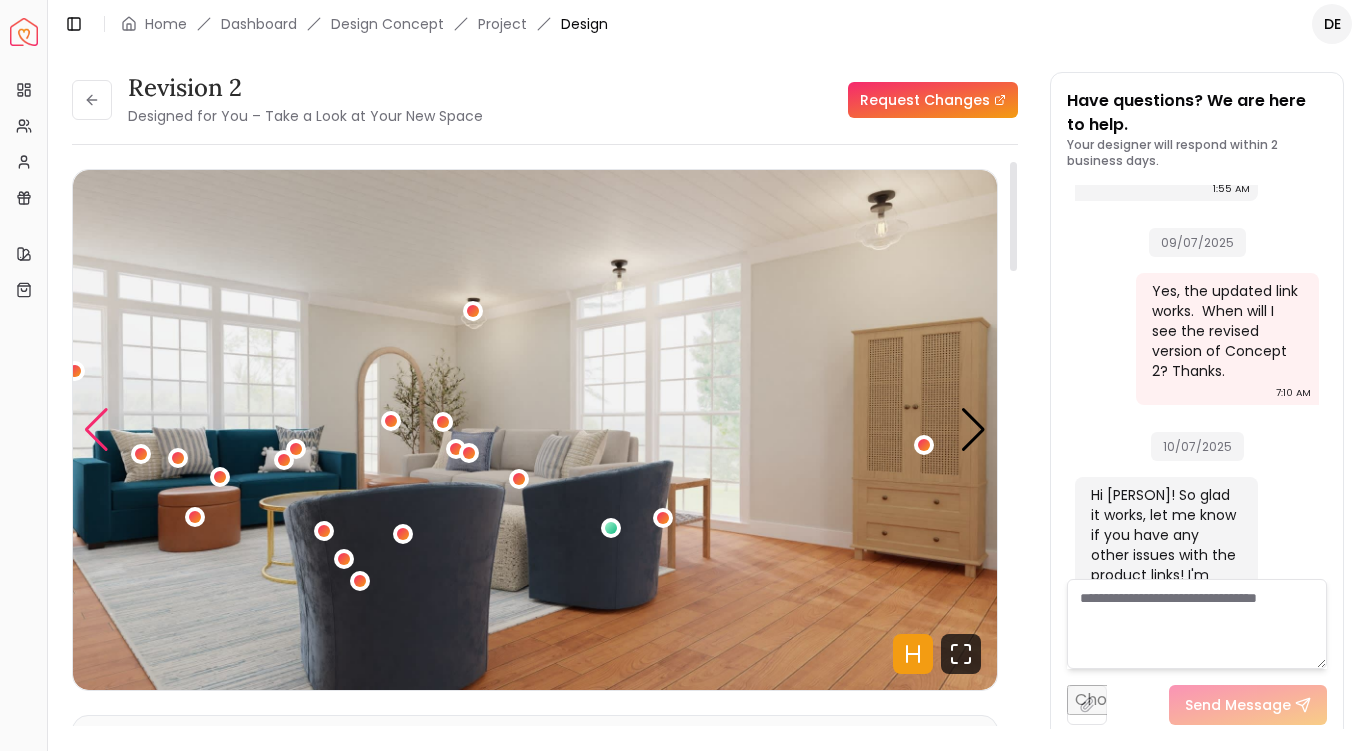 click at bounding box center (96, 430) 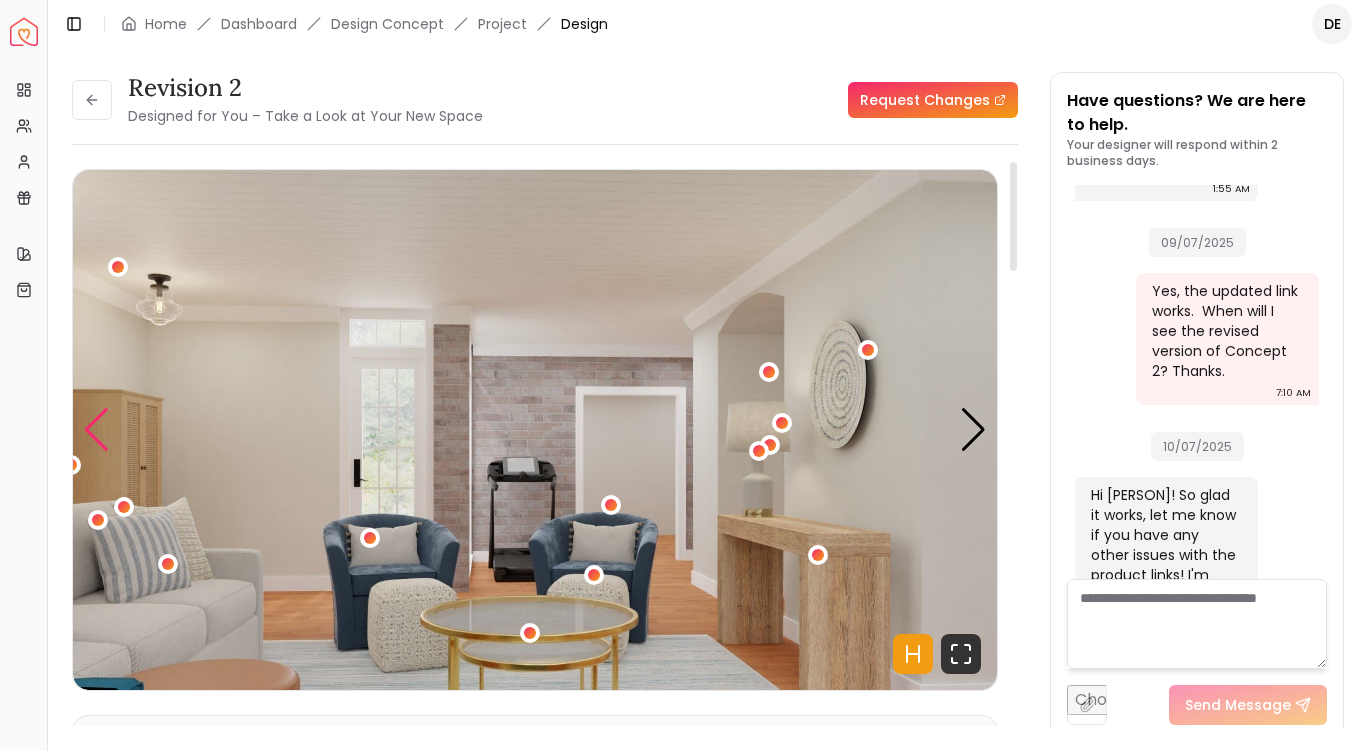 click at bounding box center (96, 430) 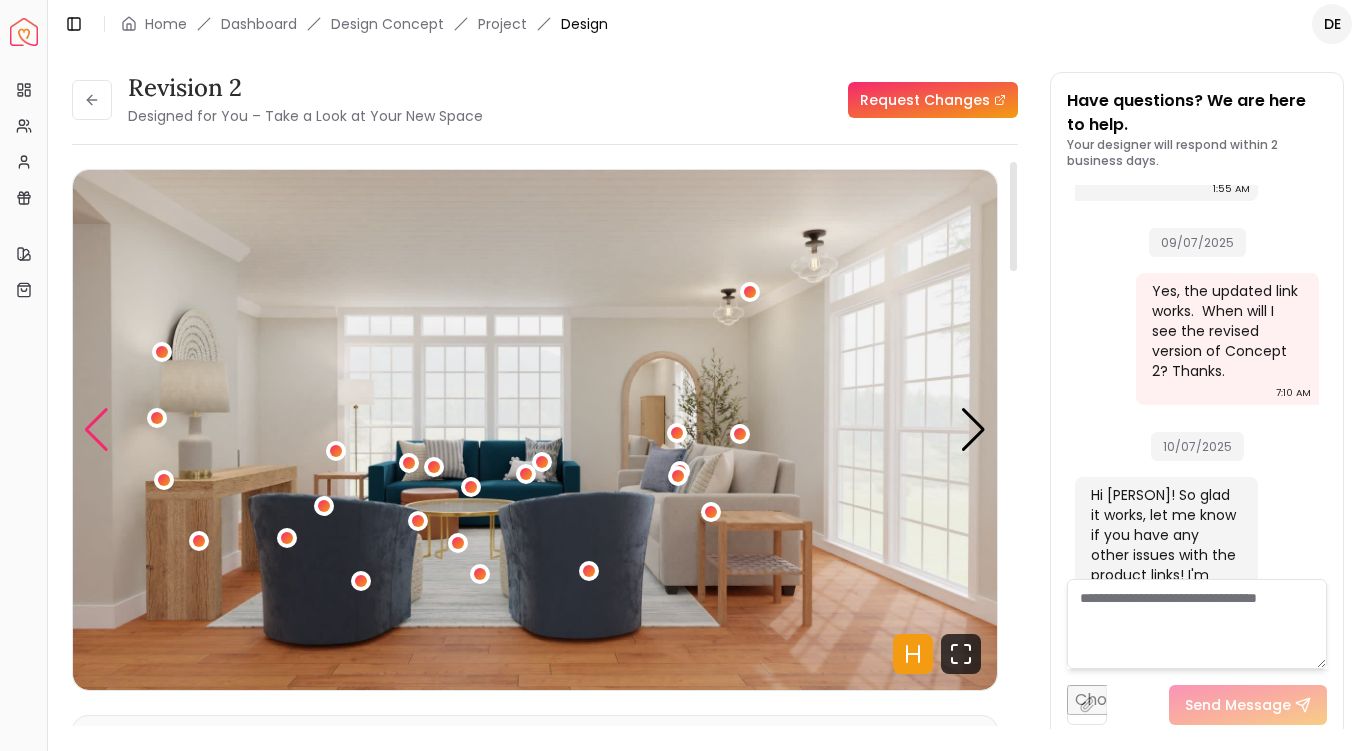 click at bounding box center [96, 430] 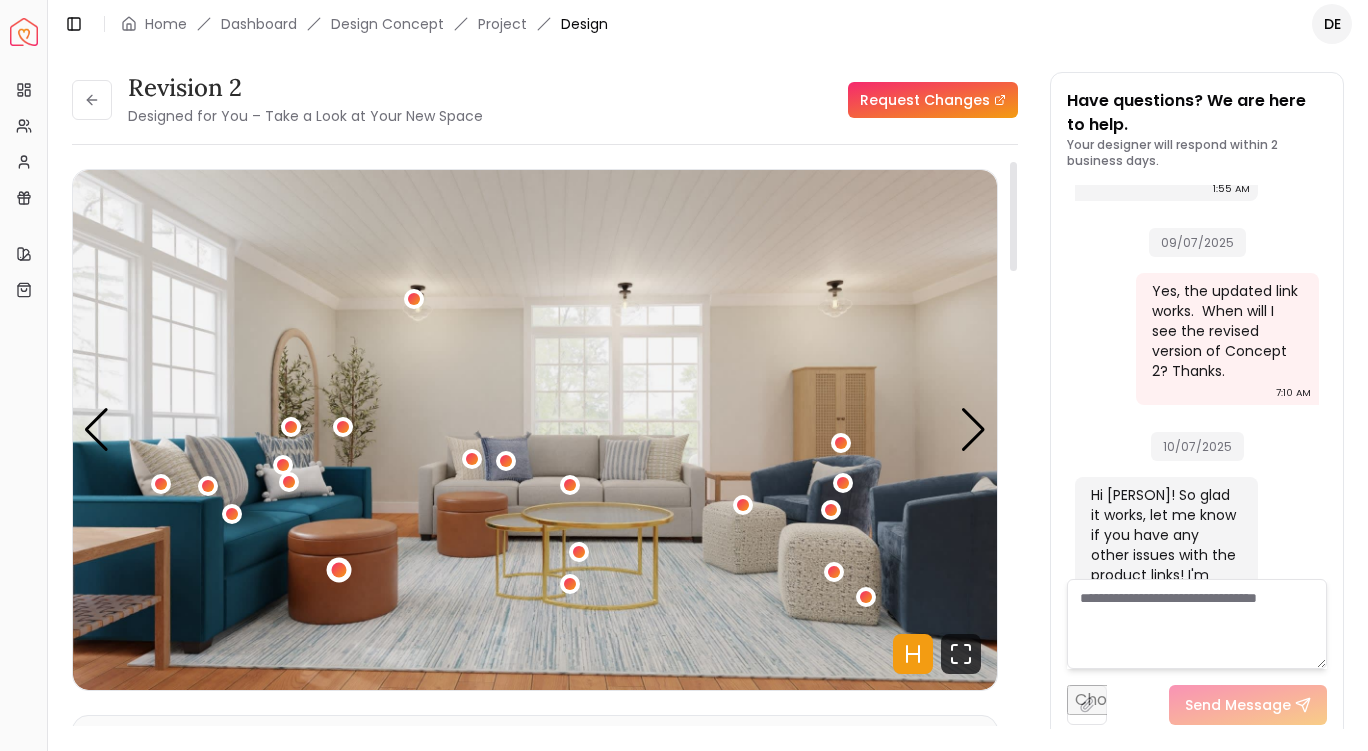 click at bounding box center [339, 569] 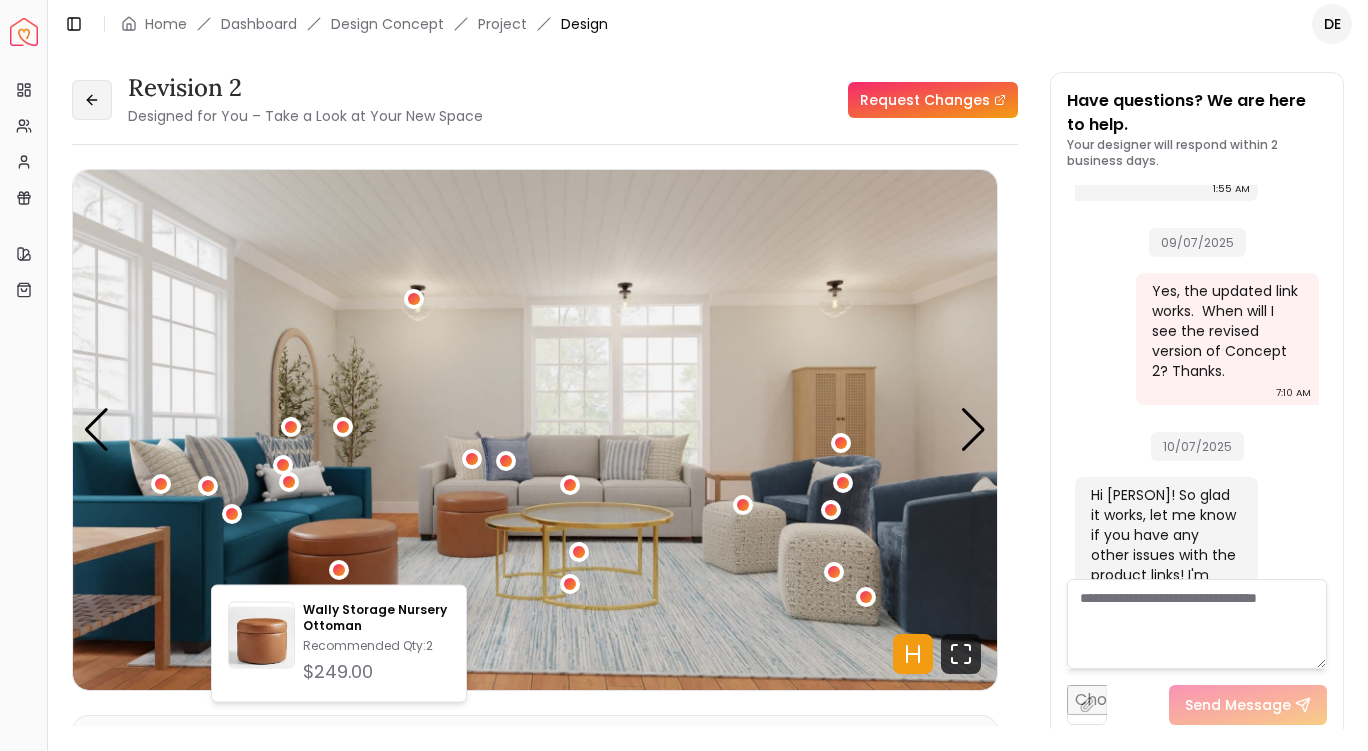 click at bounding box center [92, 100] 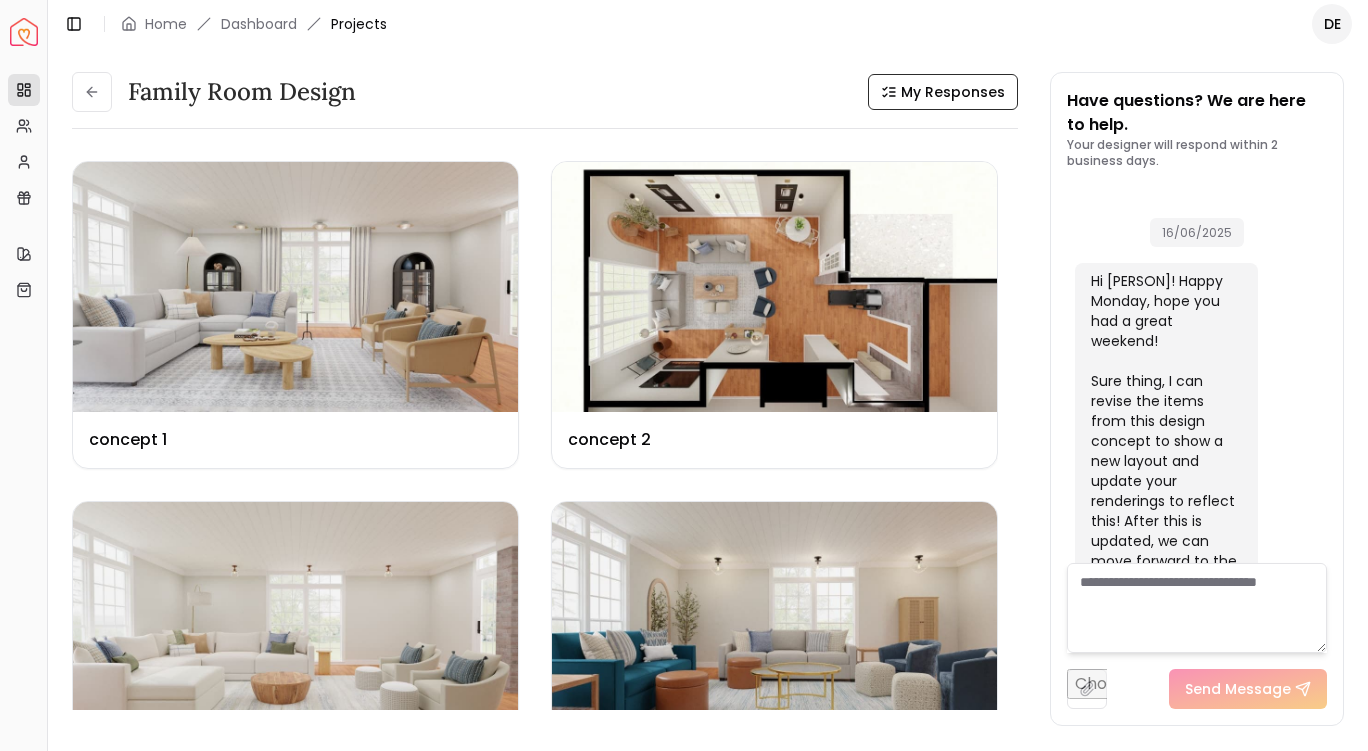 scroll, scrollTop: 10242, scrollLeft: 0, axis: vertical 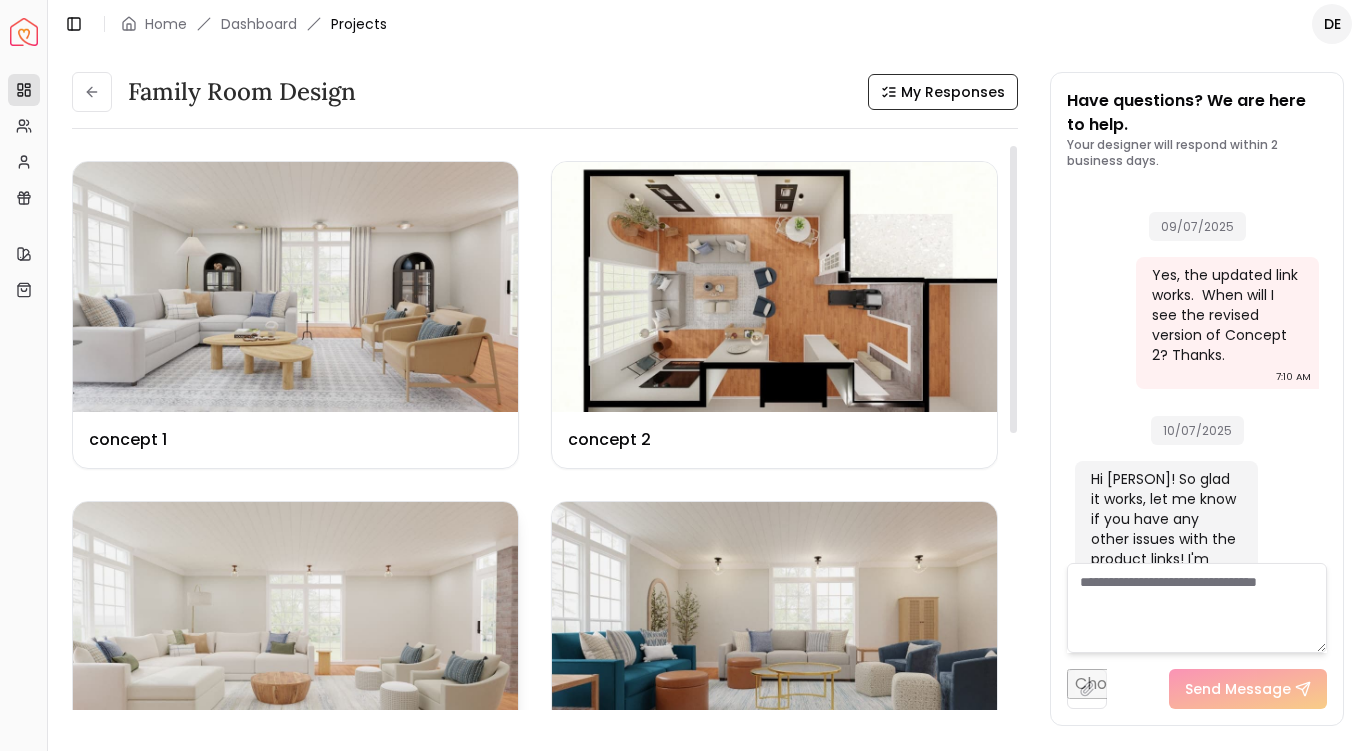 click at bounding box center (295, 627) 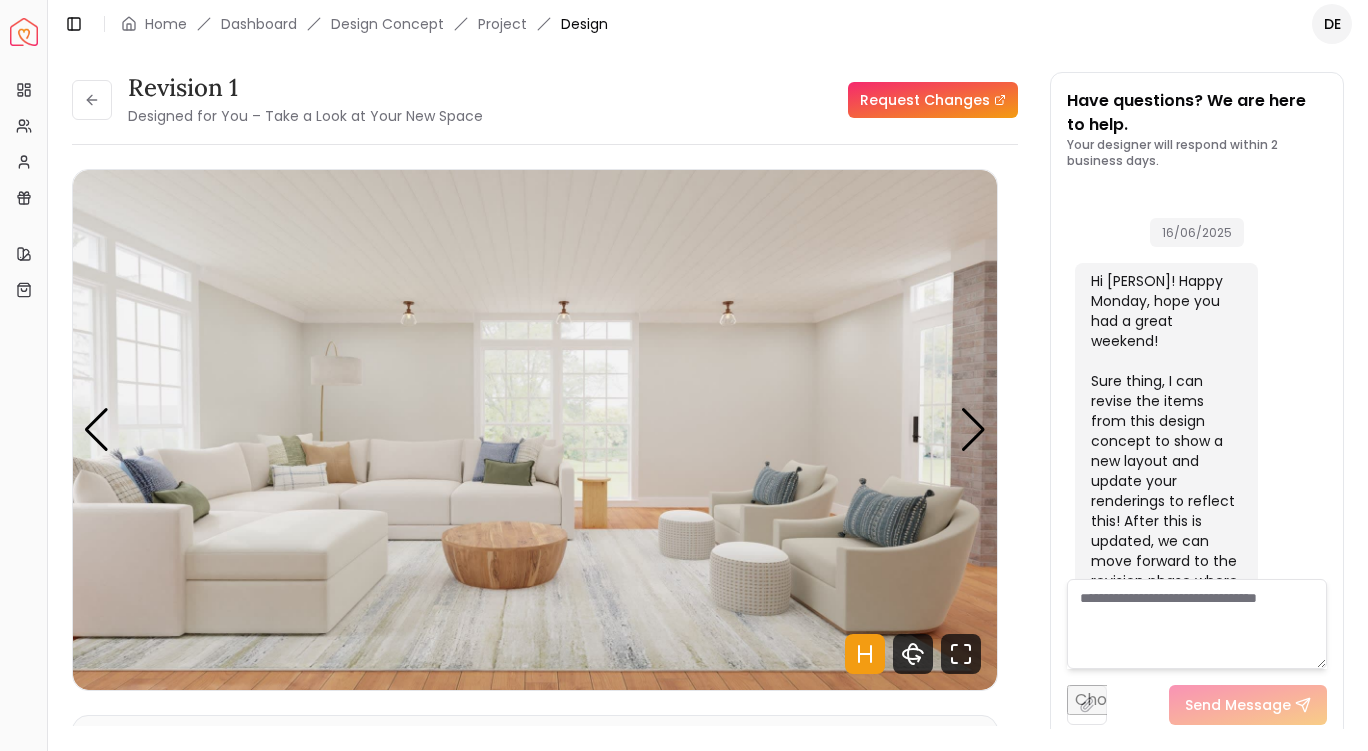 scroll, scrollTop: 10226, scrollLeft: 0, axis: vertical 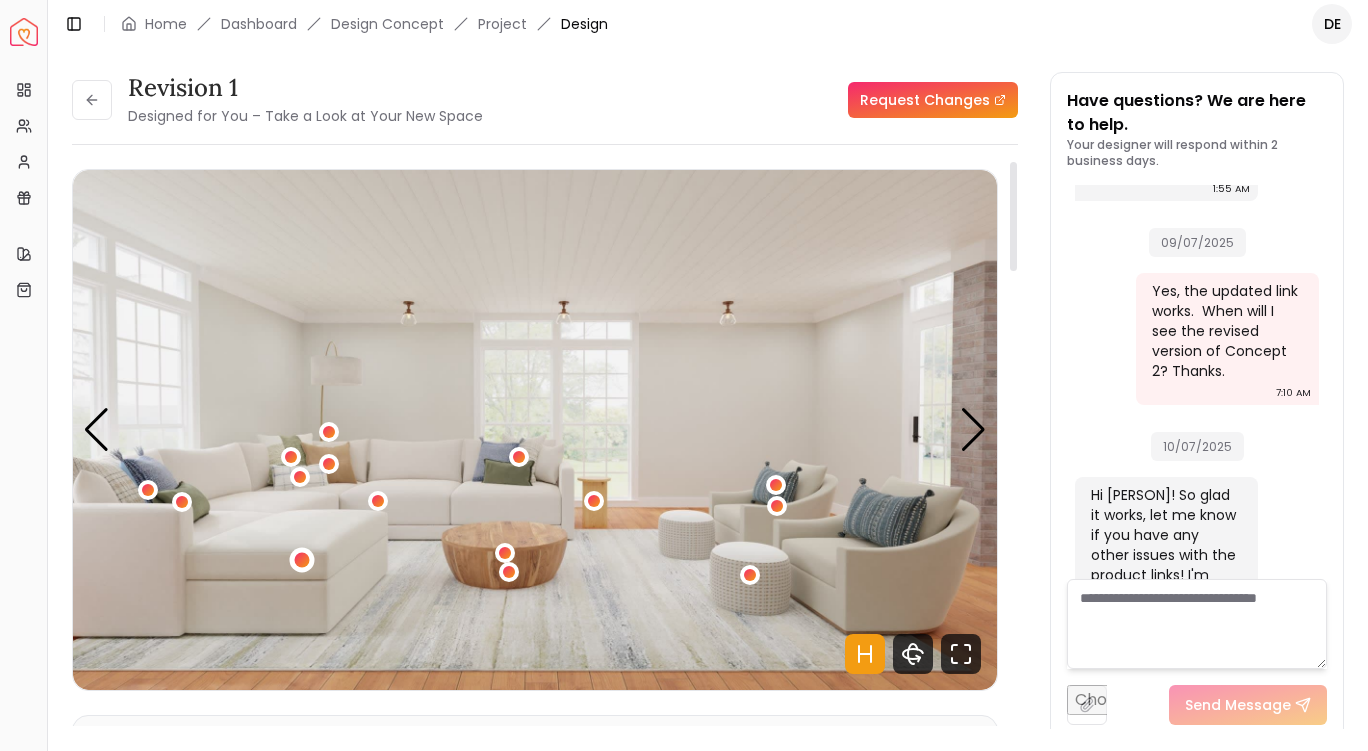 click at bounding box center [302, 559] 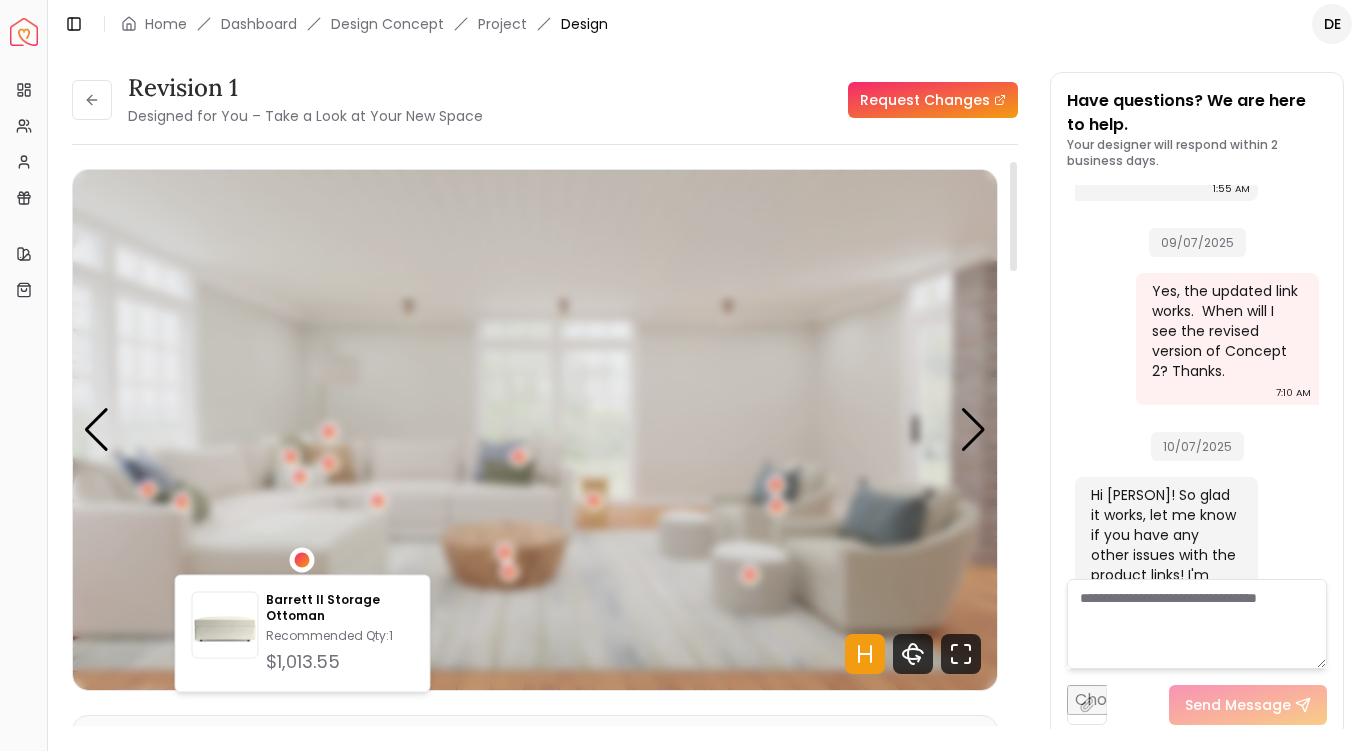 click at bounding box center (302, 559) 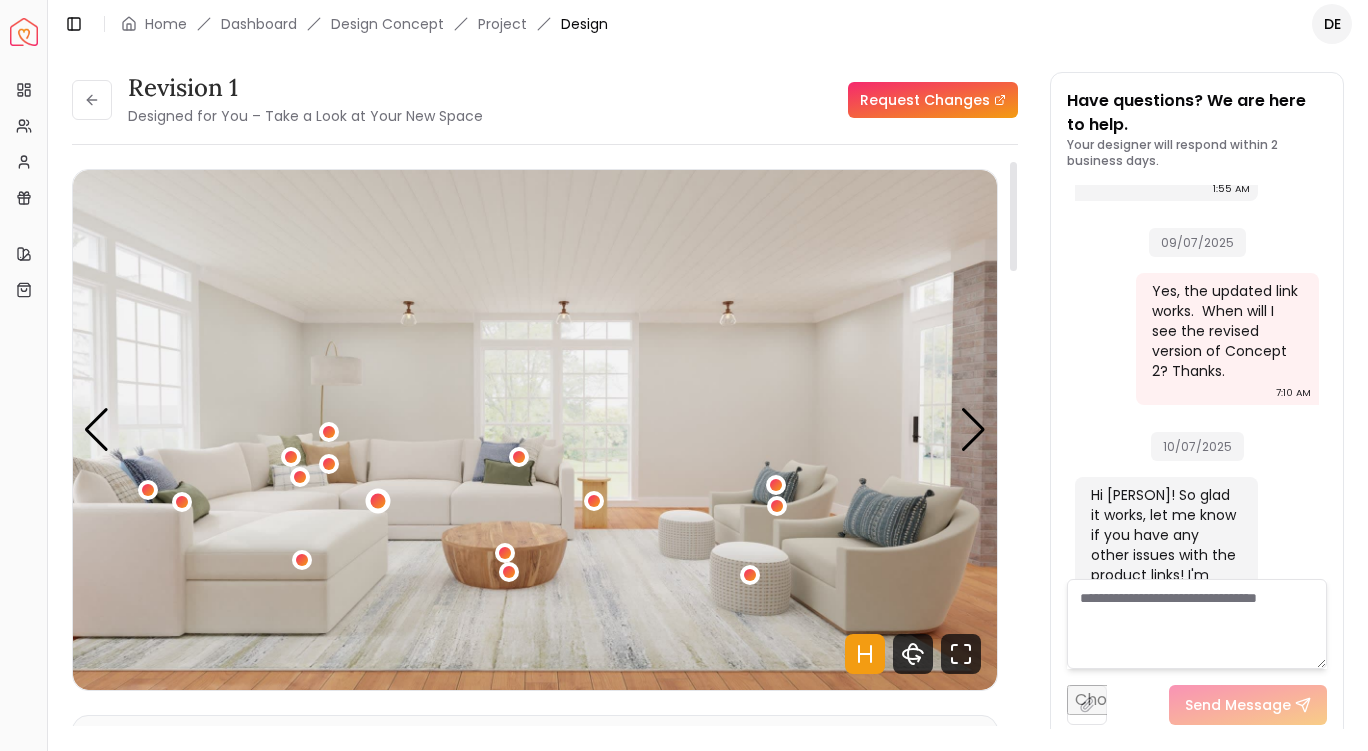 click at bounding box center [378, 501] 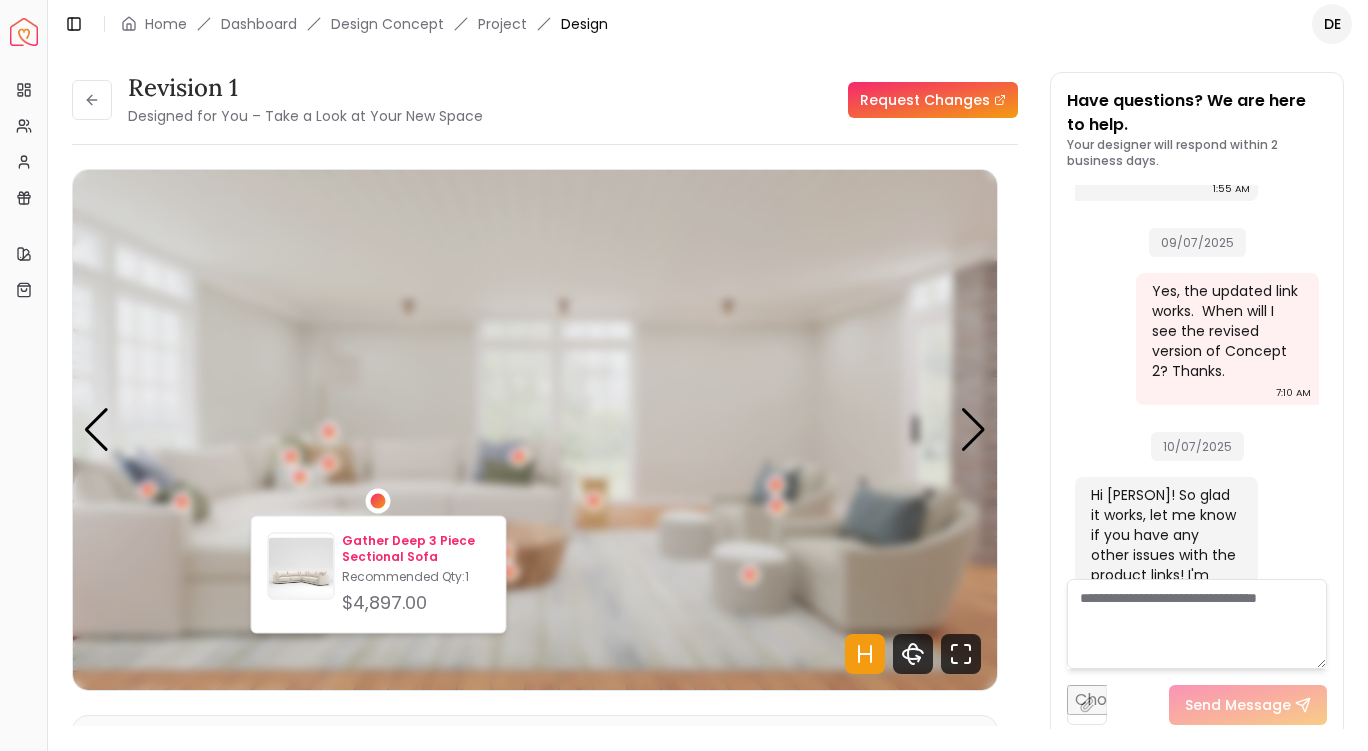click on "Gather Deep 3 Piece Sectional Sofa" at bounding box center (415, 549) 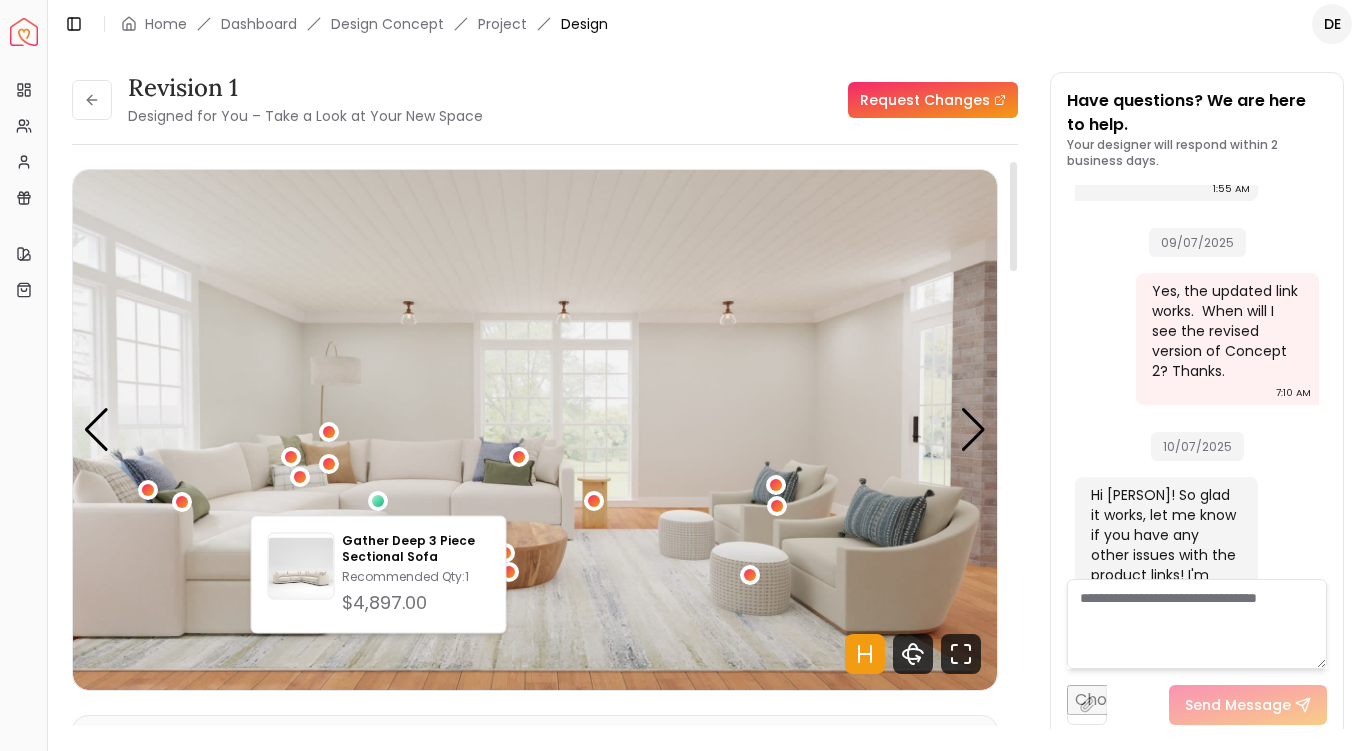 click at bounding box center (535, 430) 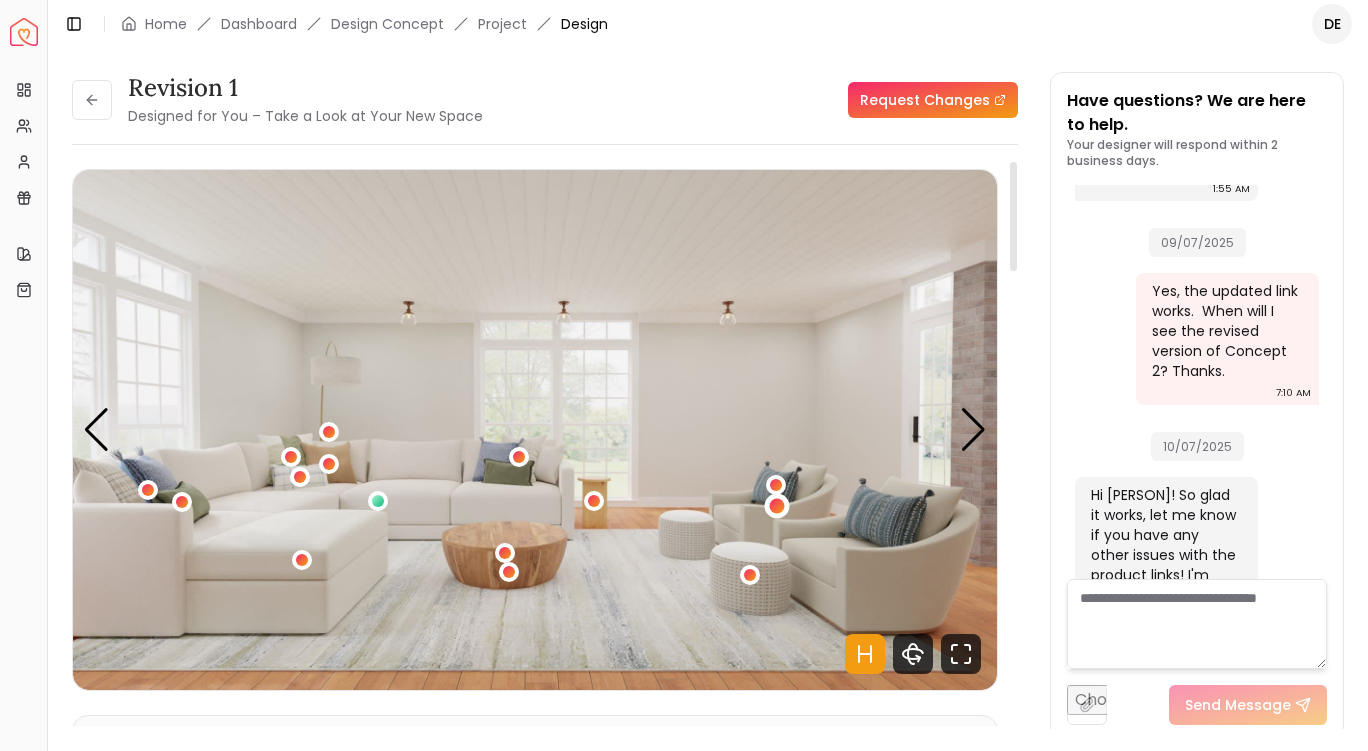 click at bounding box center (776, 506) 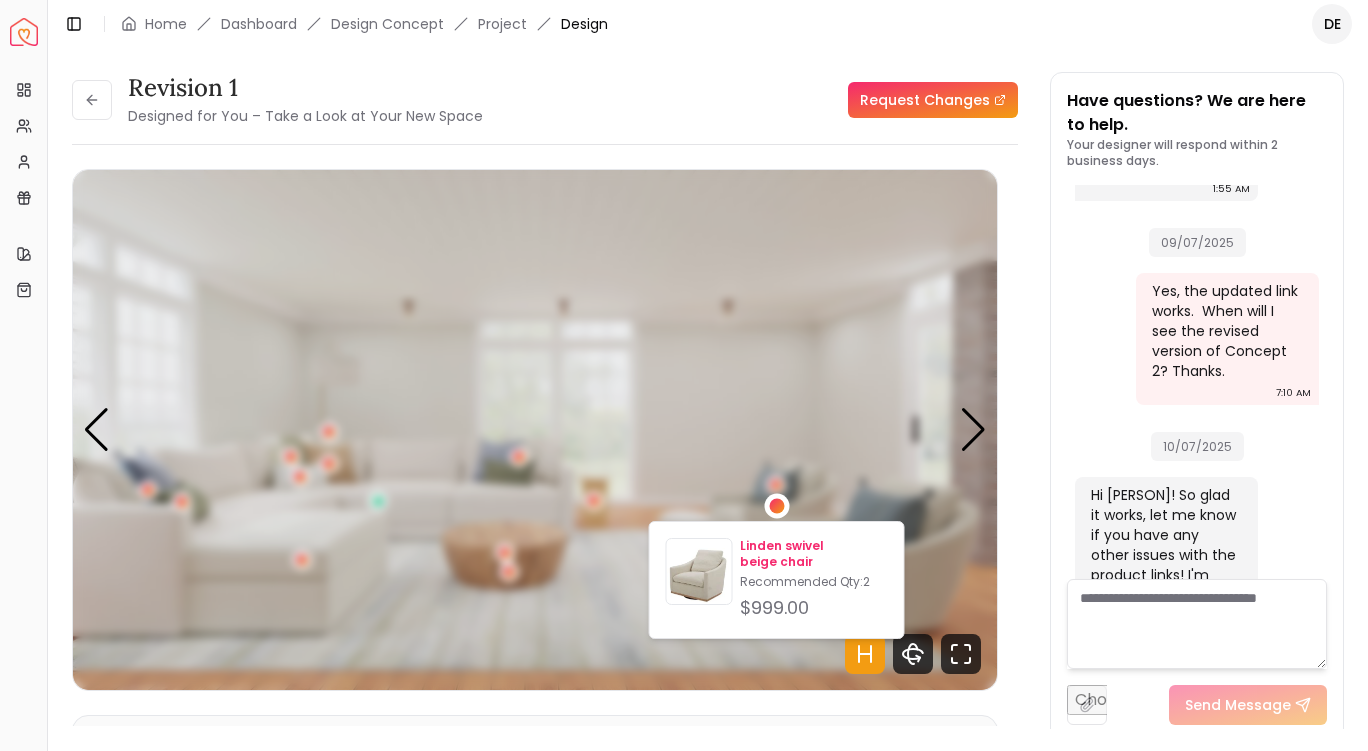 click on "Linden swivel beige chair" at bounding box center (813, 554) 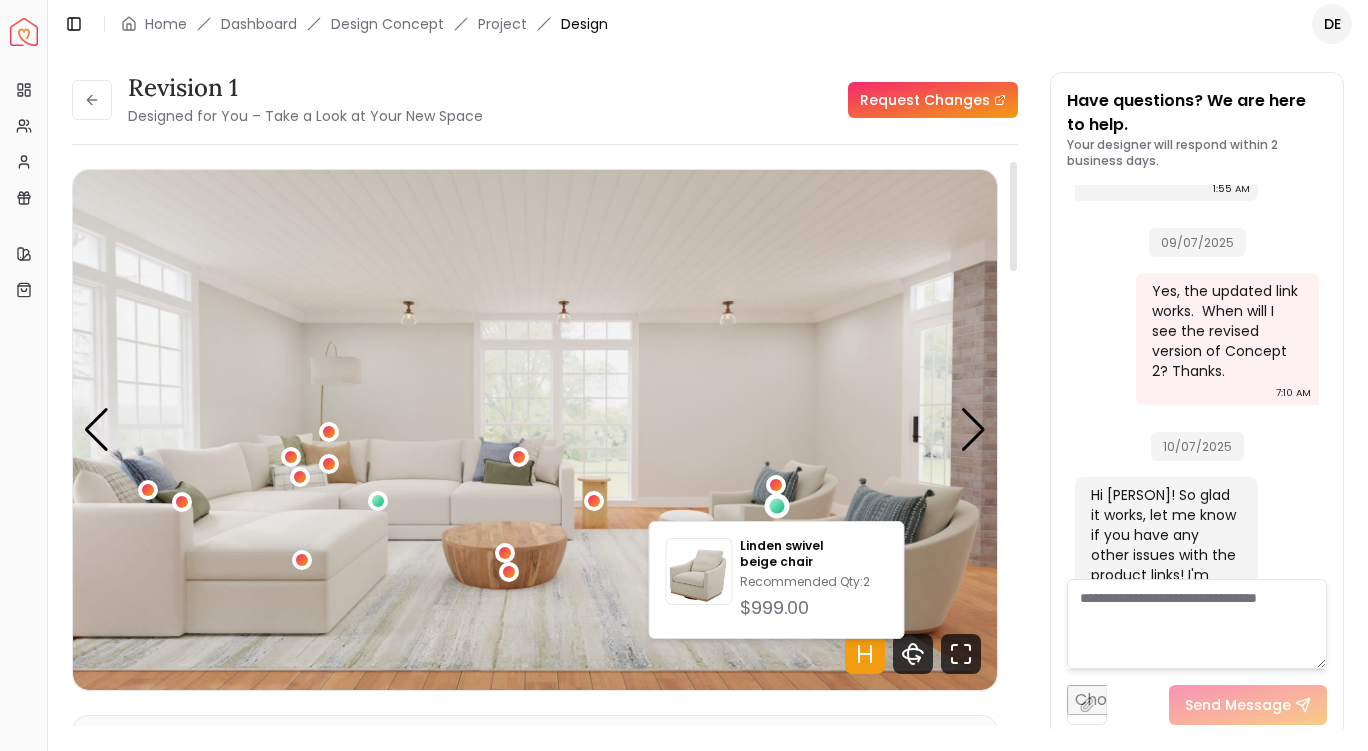 click at bounding box center (535, 430) 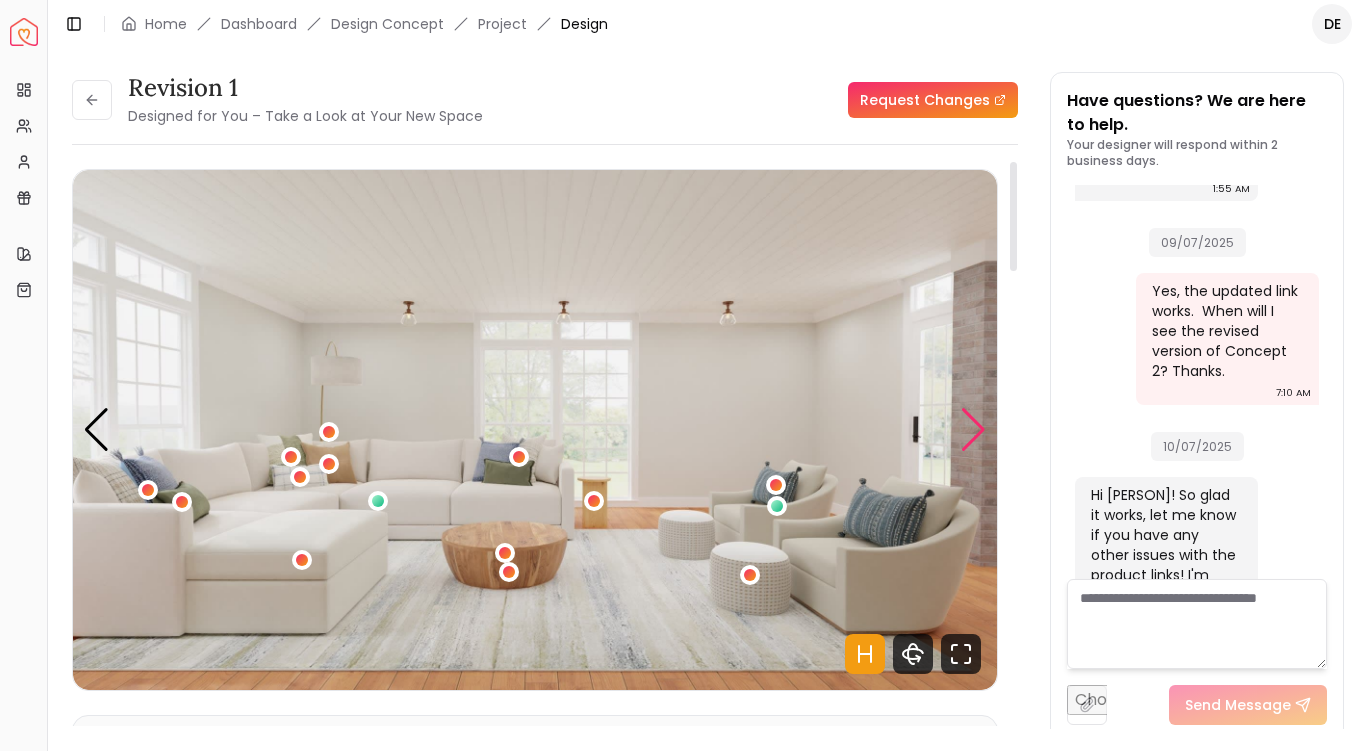 click at bounding box center [973, 430] 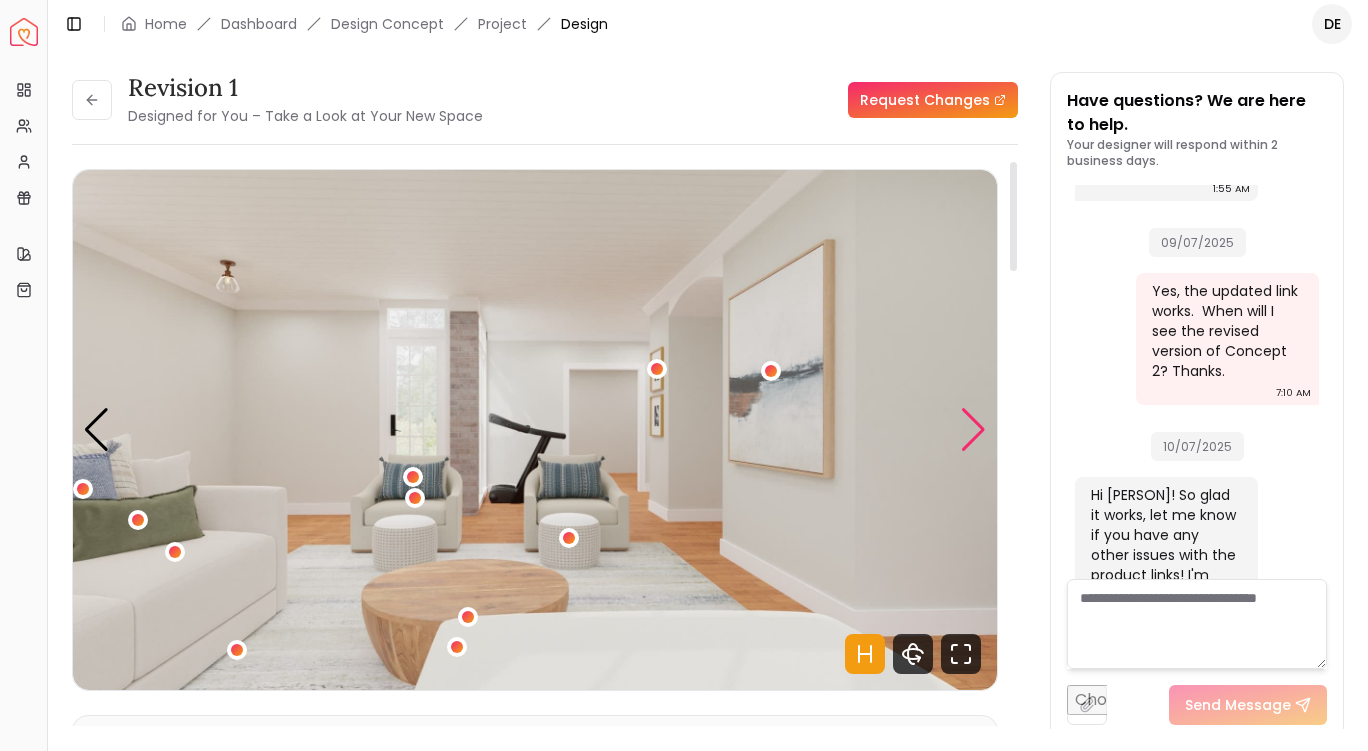 click at bounding box center [973, 430] 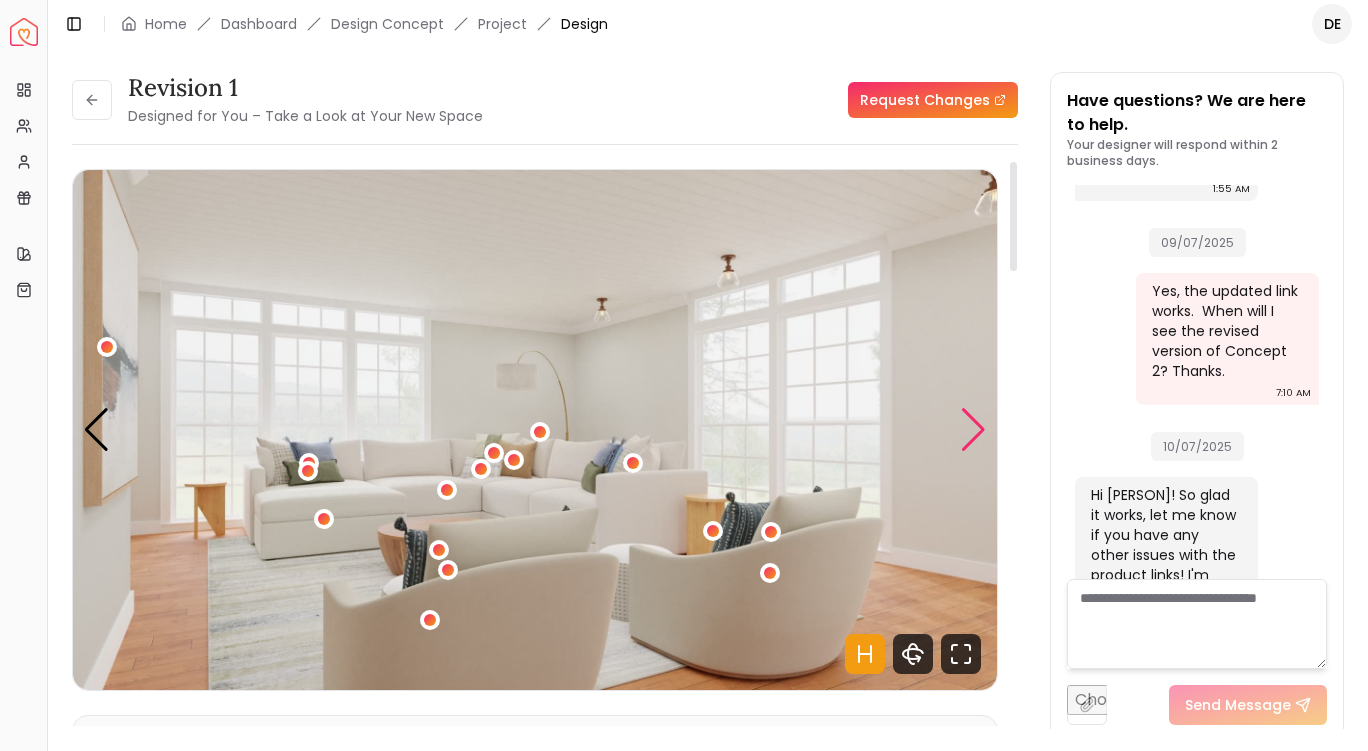 click at bounding box center (973, 430) 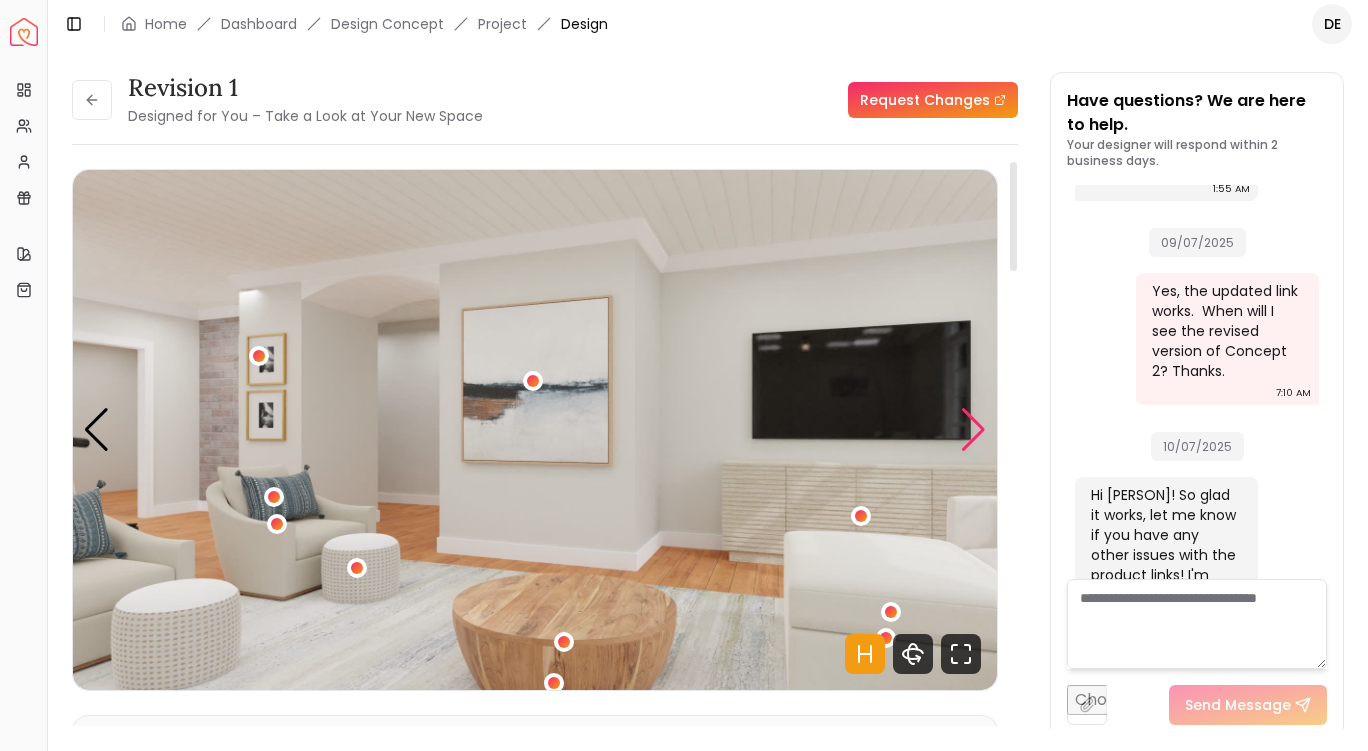 click at bounding box center (973, 430) 